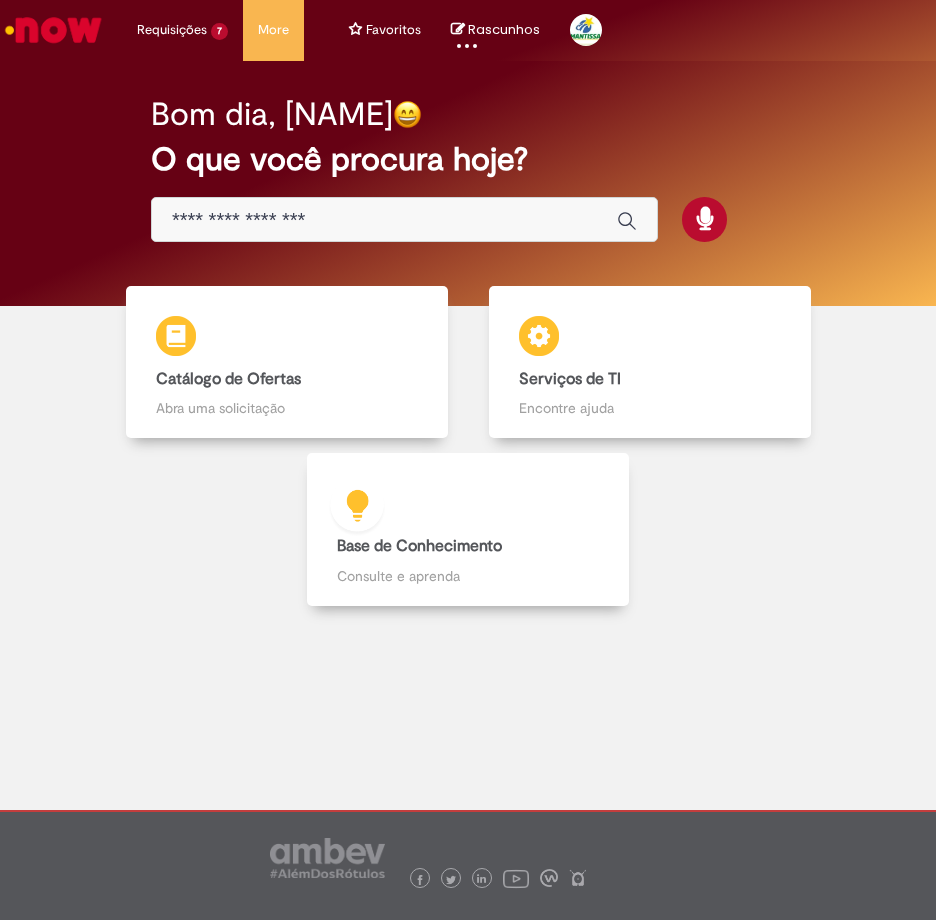 scroll, scrollTop: 0, scrollLeft: 0, axis: both 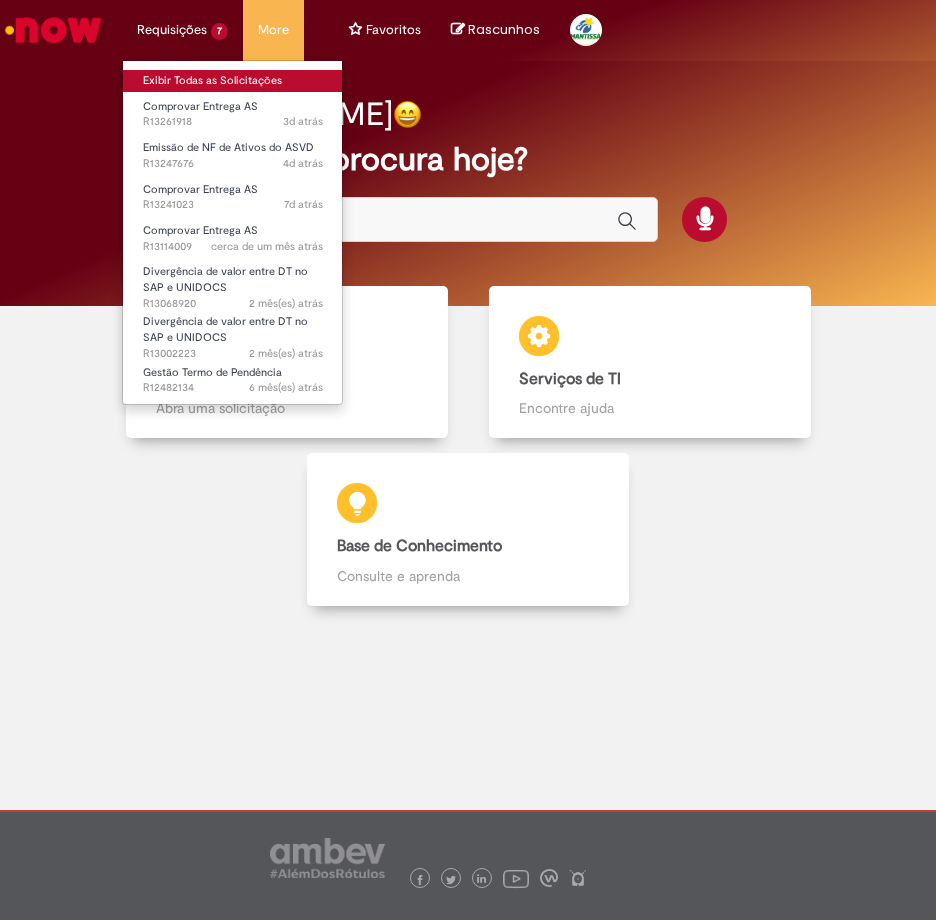 click on "Exibir Todas as Solicitações" at bounding box center (233, 81) 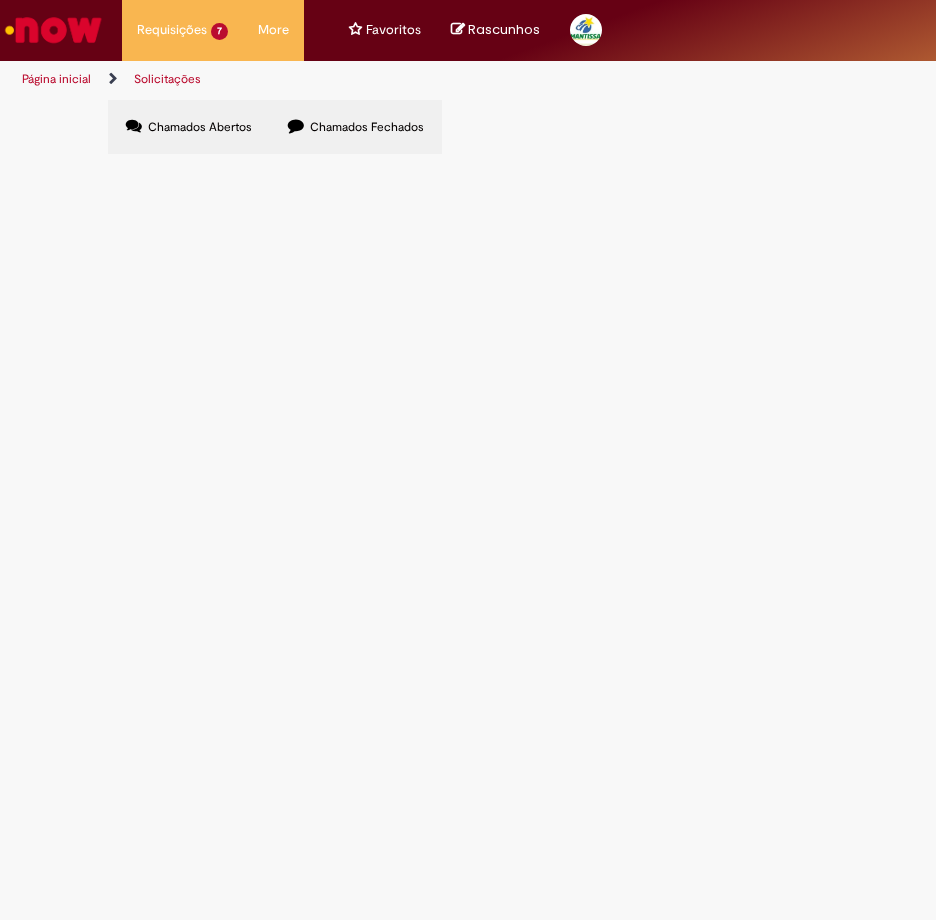 click at bounding box center (53, 30) 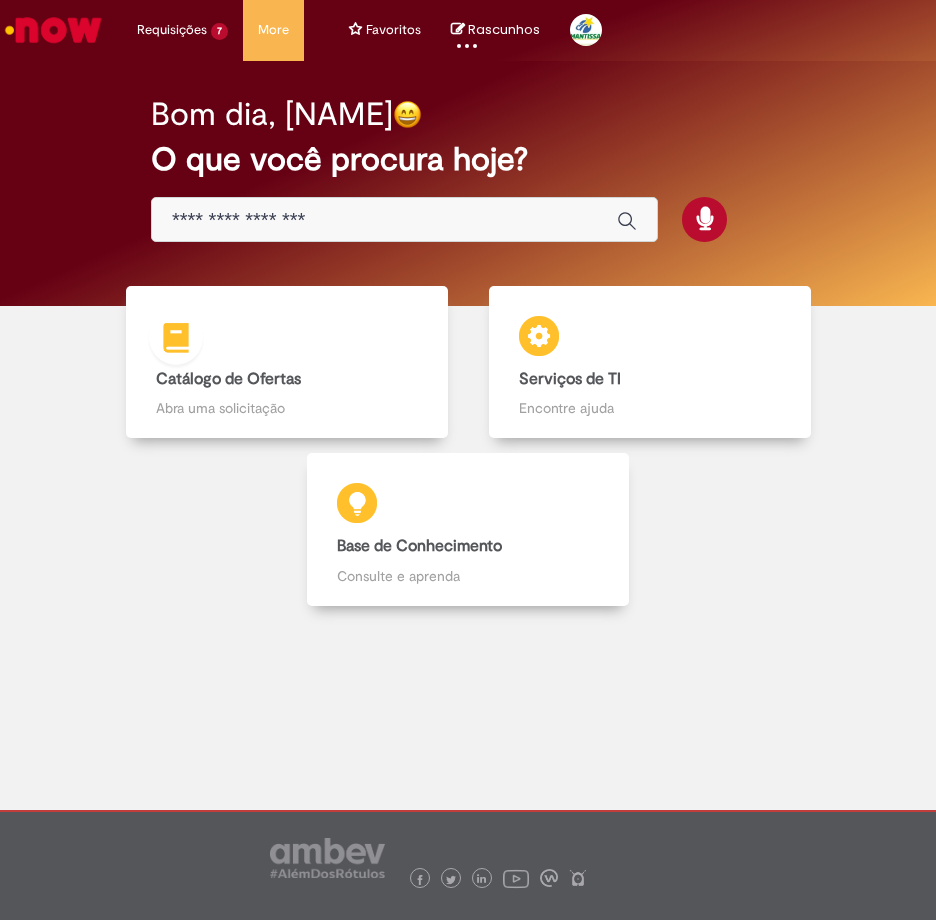scroll, scrollTop: 0, scrollLeft: 0, axis: both 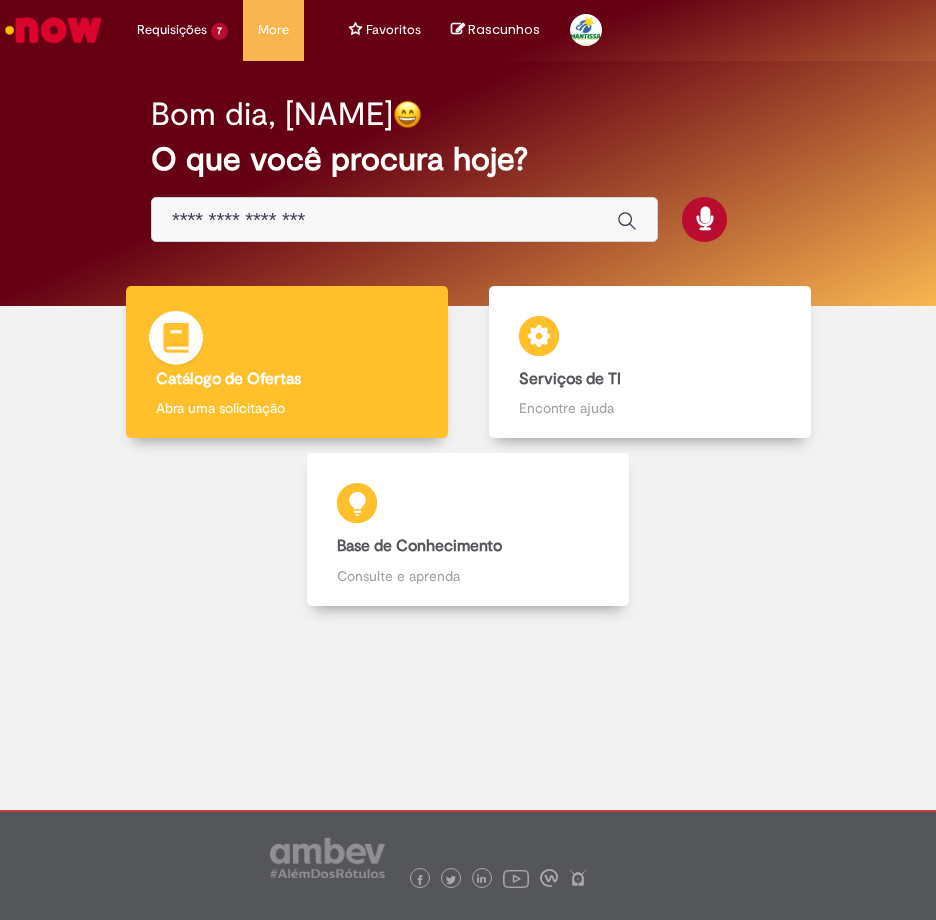 click on "Catálogo de Ofertas" at bounding box center [228, 379] 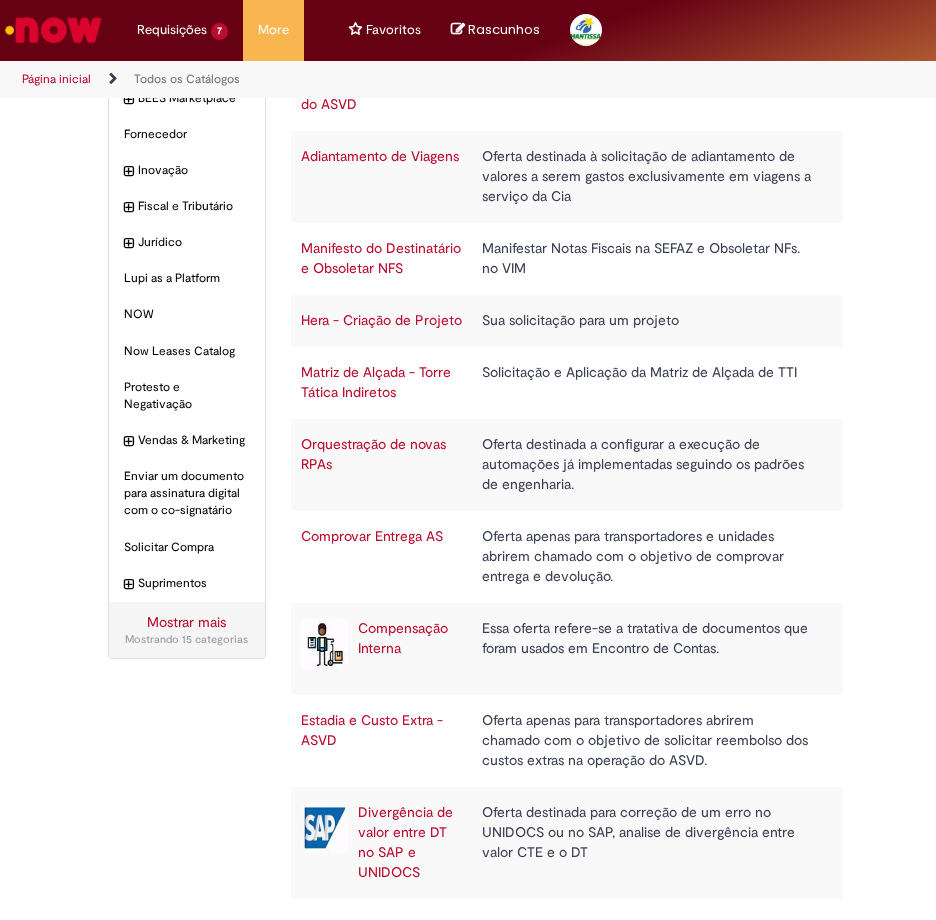 scroll, scrollTop: 170, scrollLeft: 0, axis: vertical 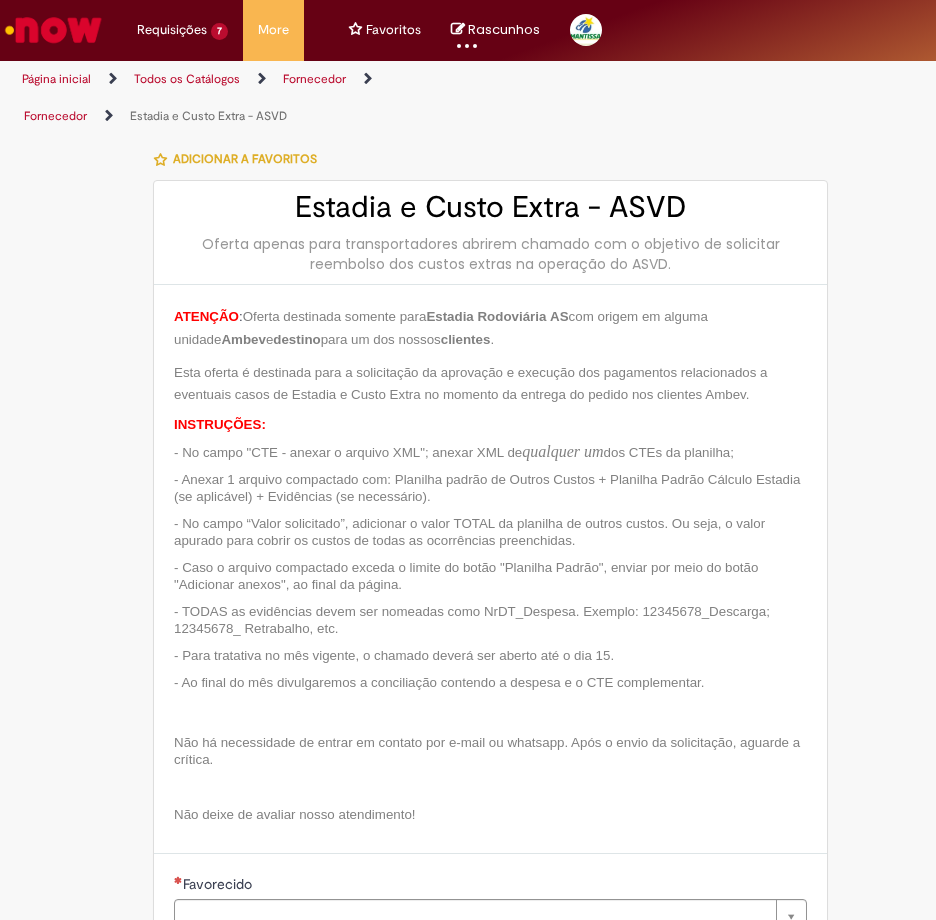 type on "**********" 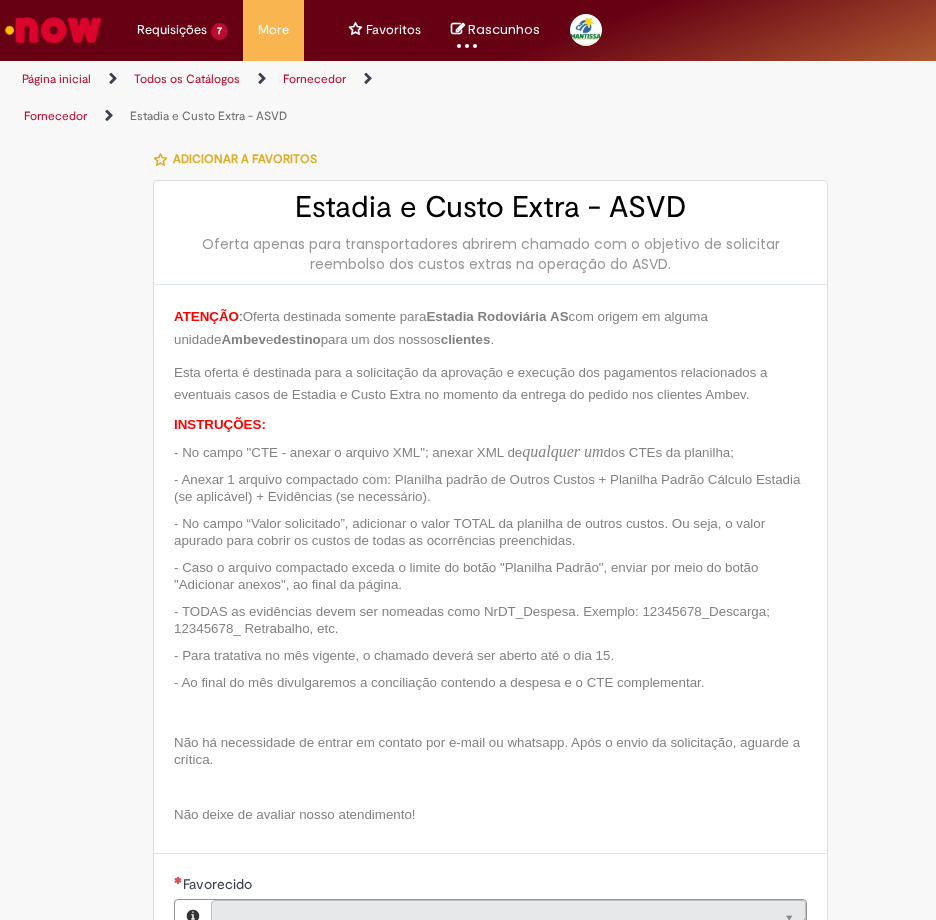 type on "**********" 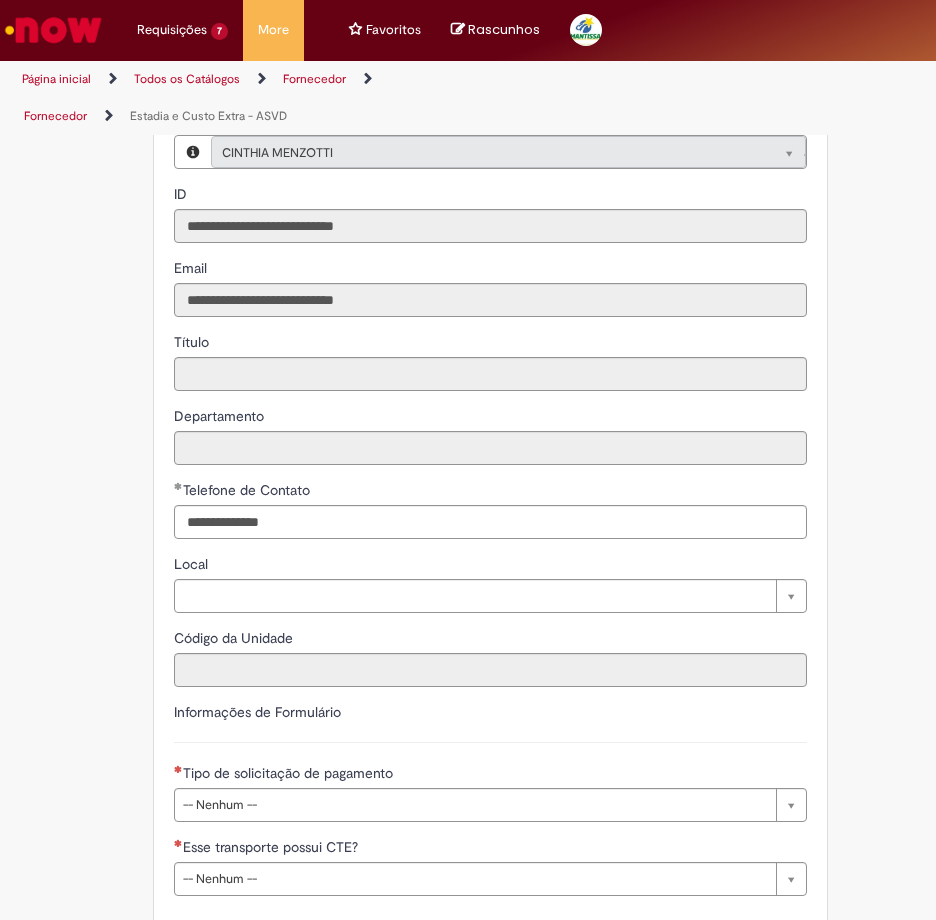 scroll, scrollTop: 800, scrollLeft: 0, axis: vertical 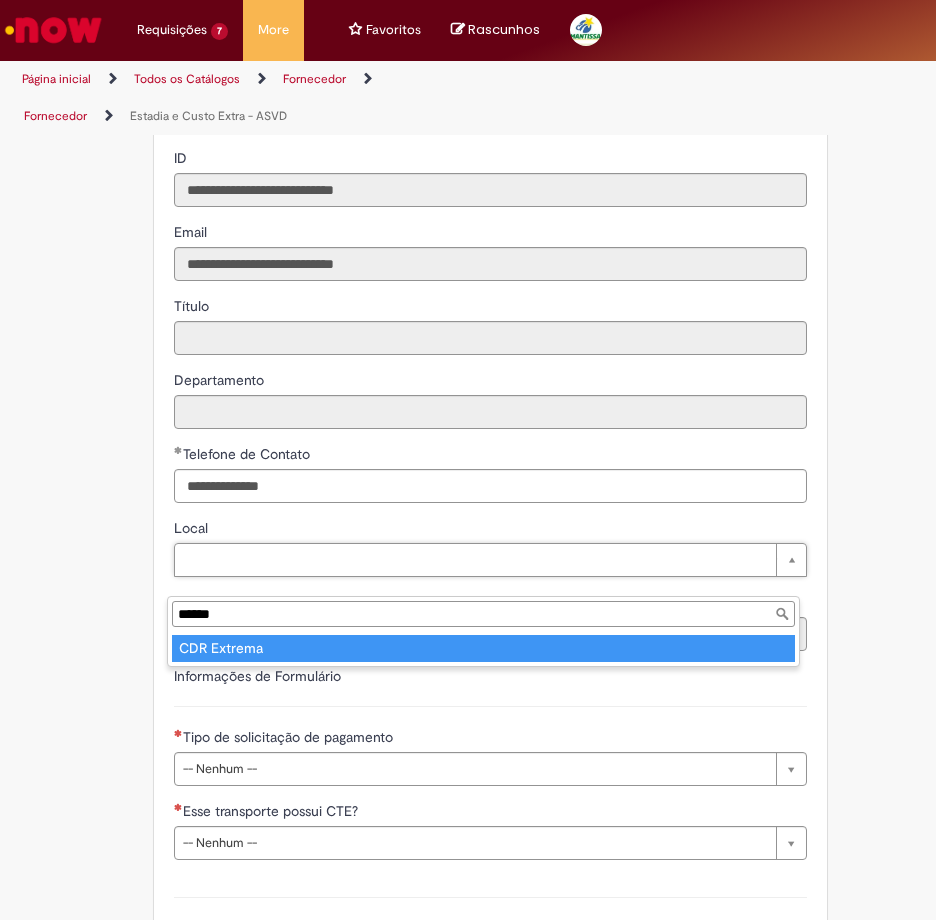 type on "******" 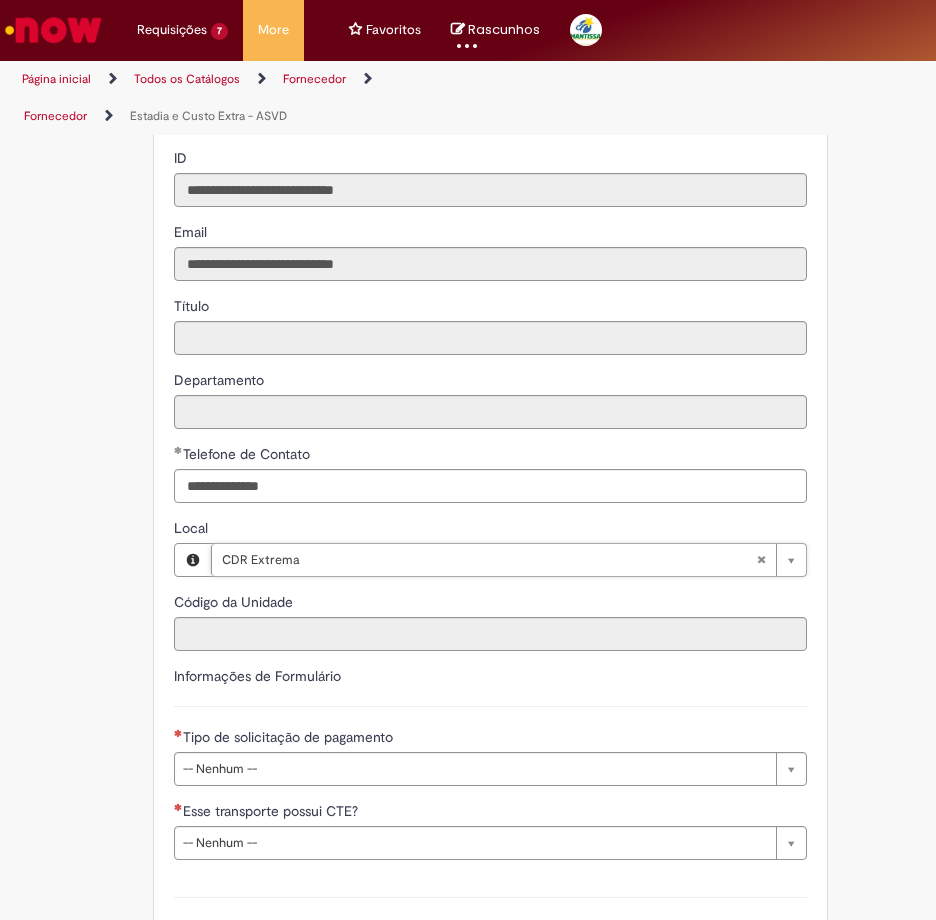 type on "****" 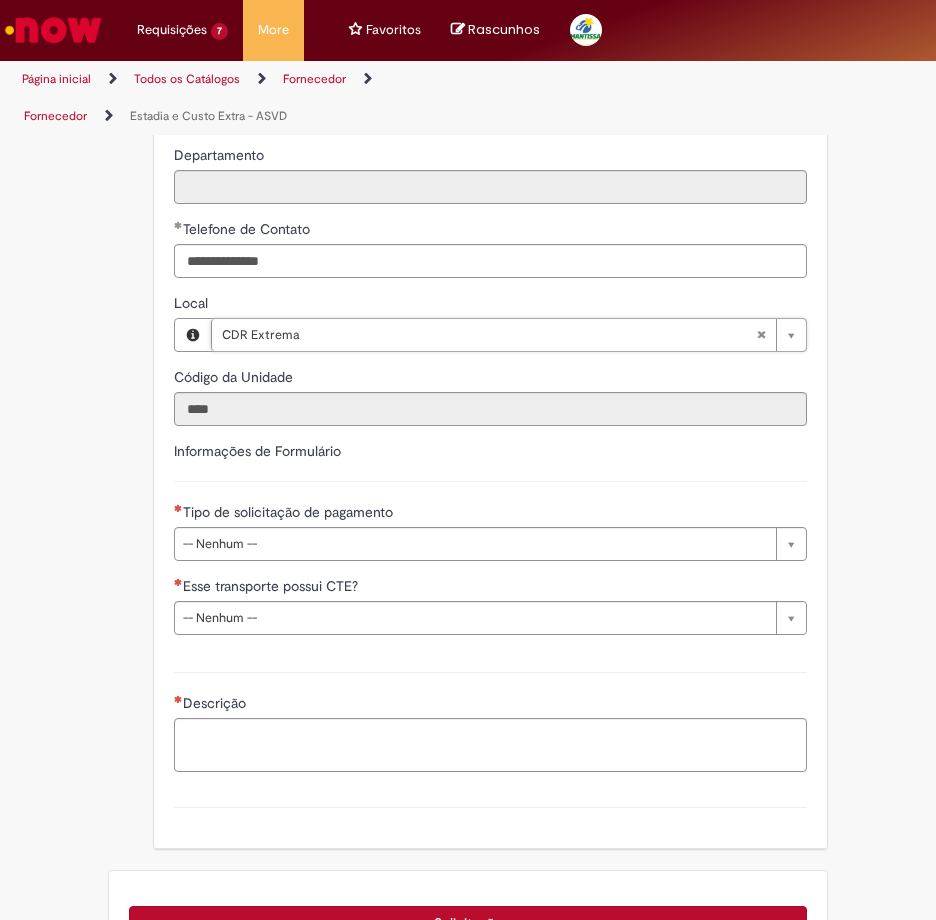 scroll, scrollTop: 1100, scrollLeft: 0, axis: vertical 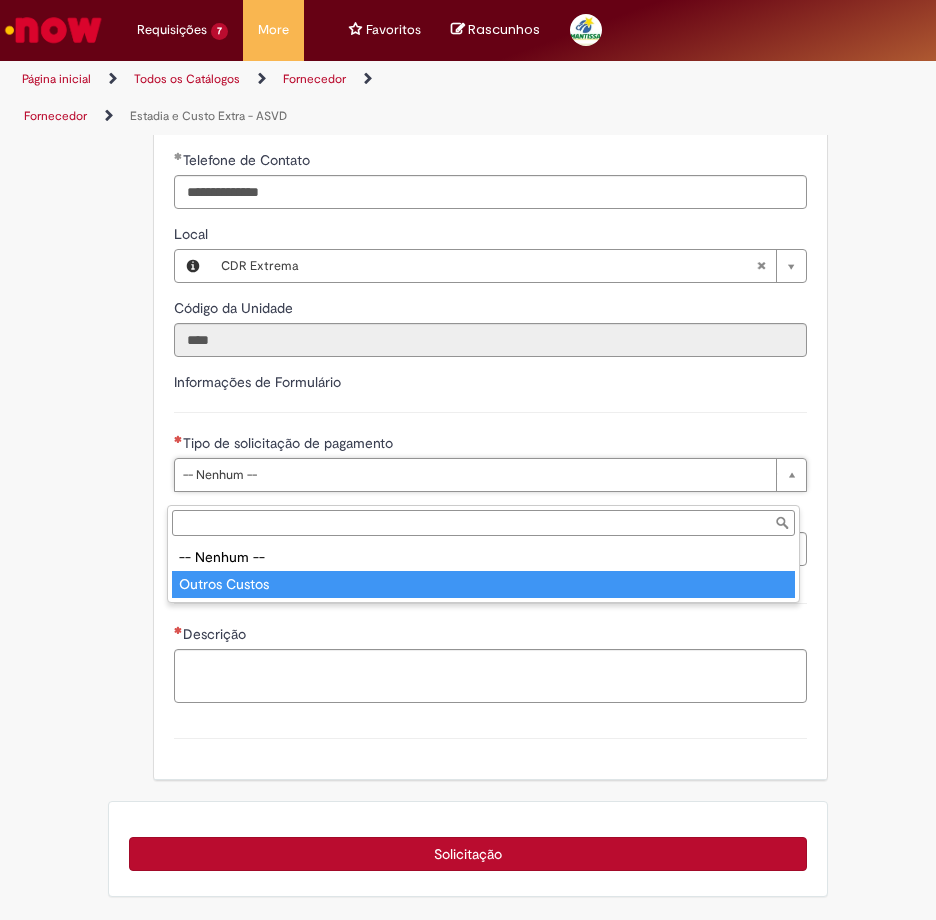 type on "**********" 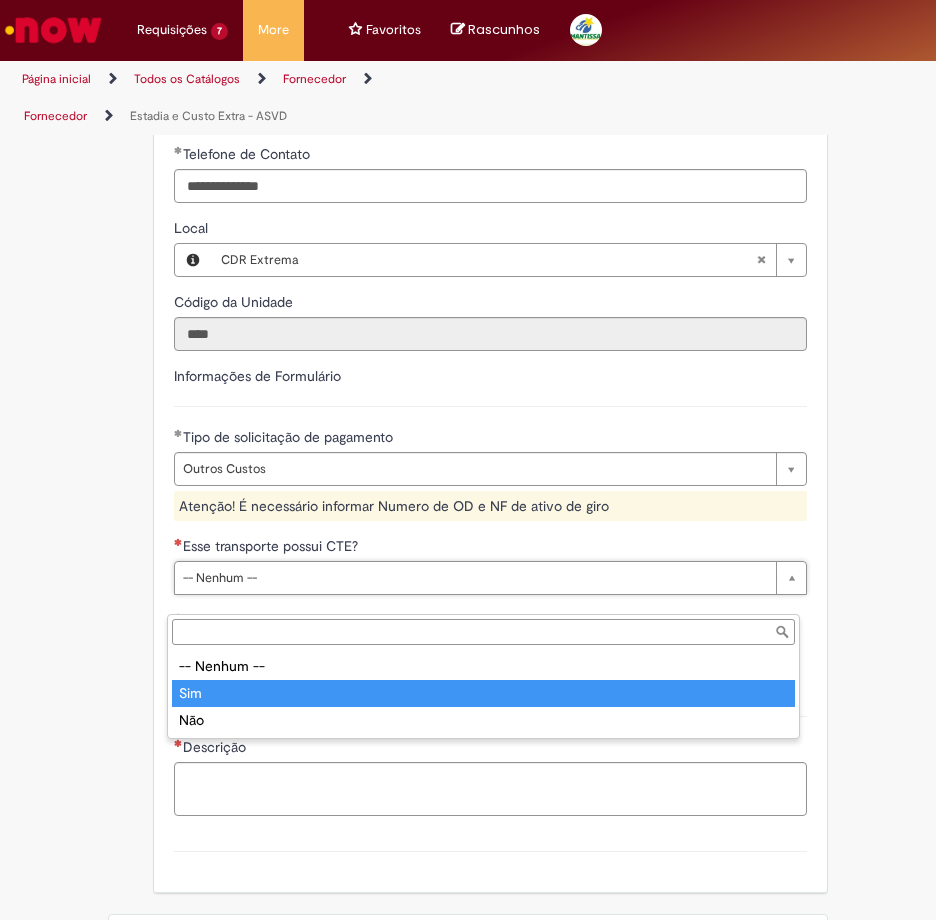 type on "***" 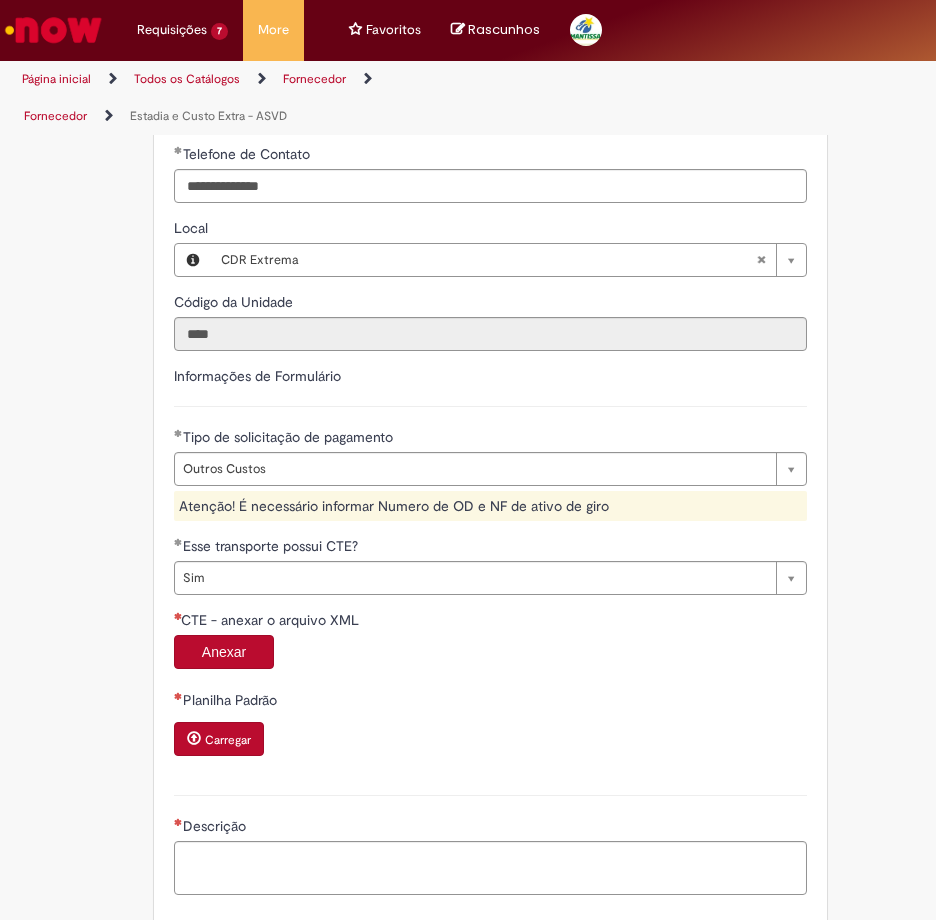 click on "Anexar" at bounding box center (224, 652) 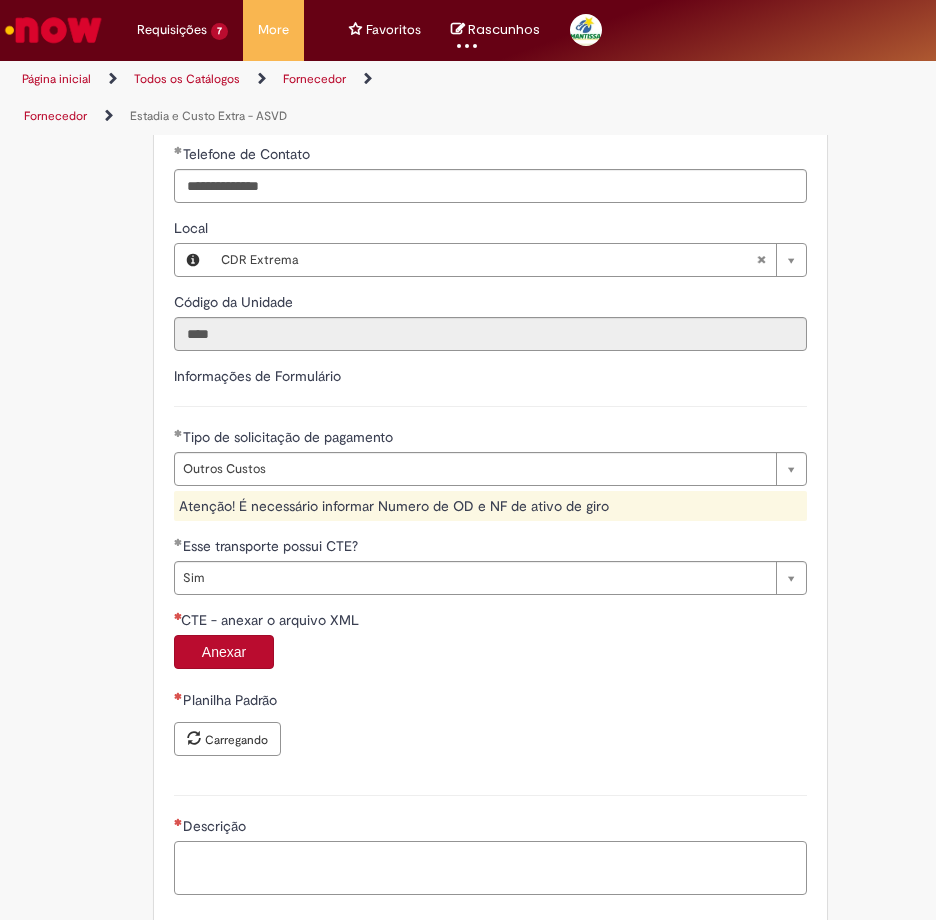 click on "Descrição" at bounding box center (490, 868) 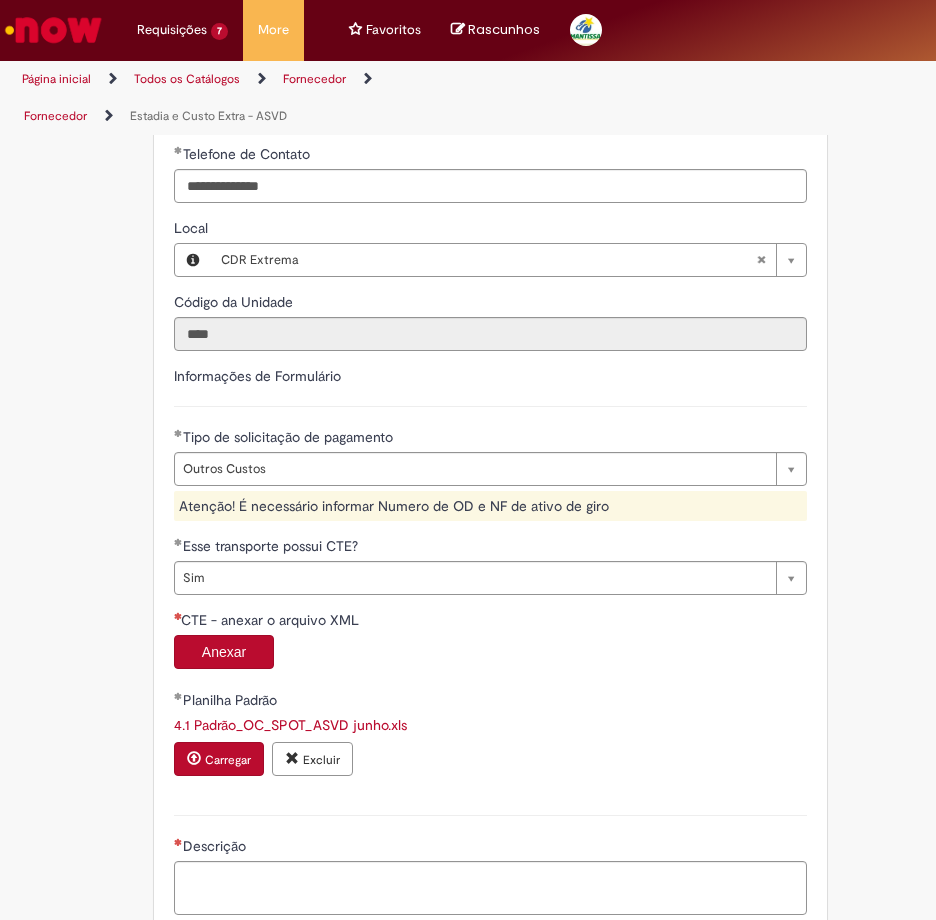 click on "Anexar" at bounding box center (224, 652) 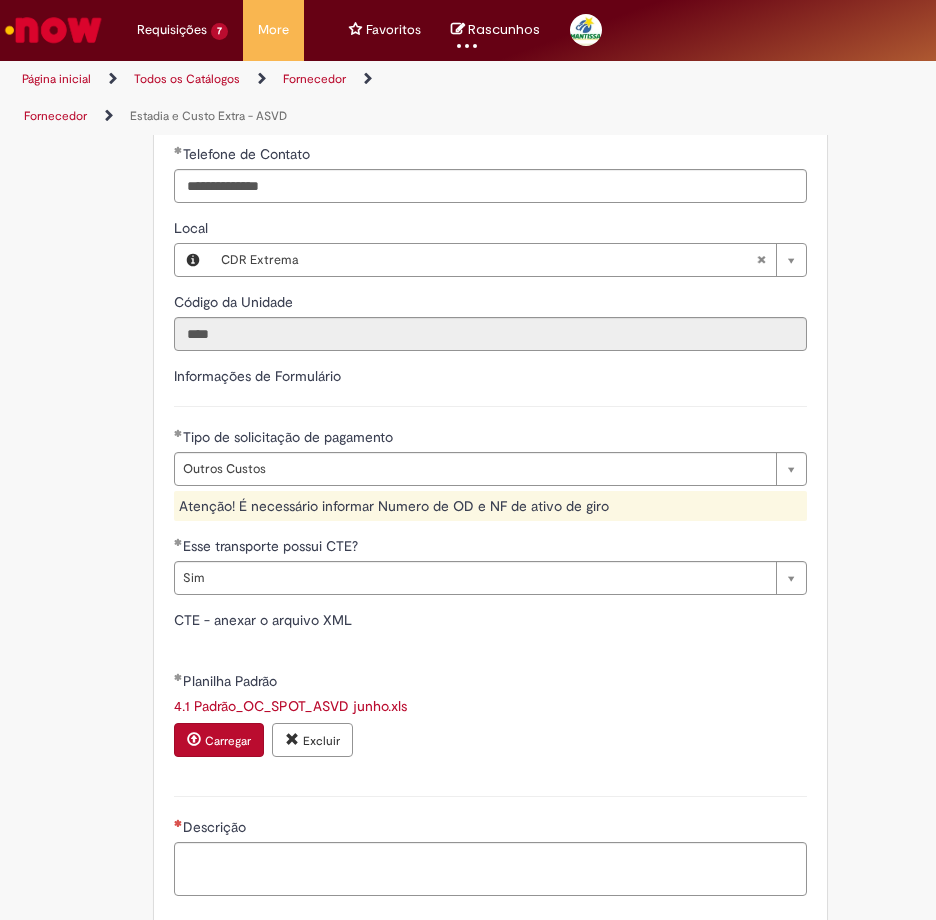 type on "*****" 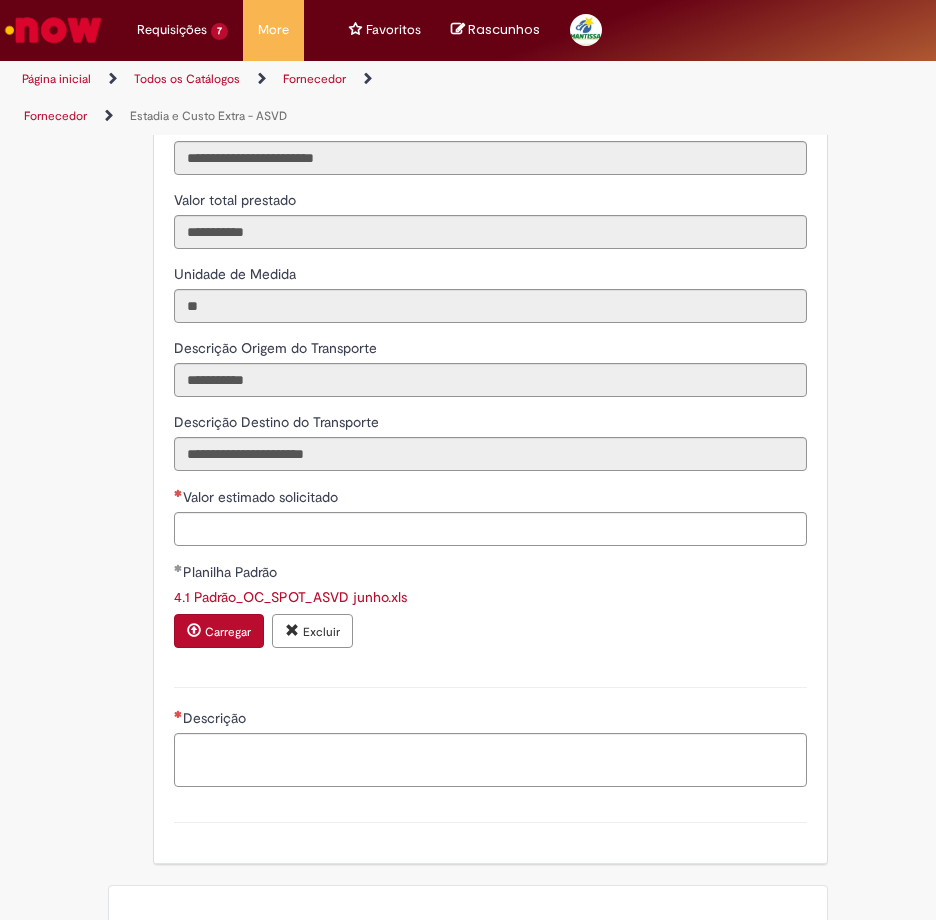 scroll, scrollTop: 2400, scrollLeft: 0, axis: vertical 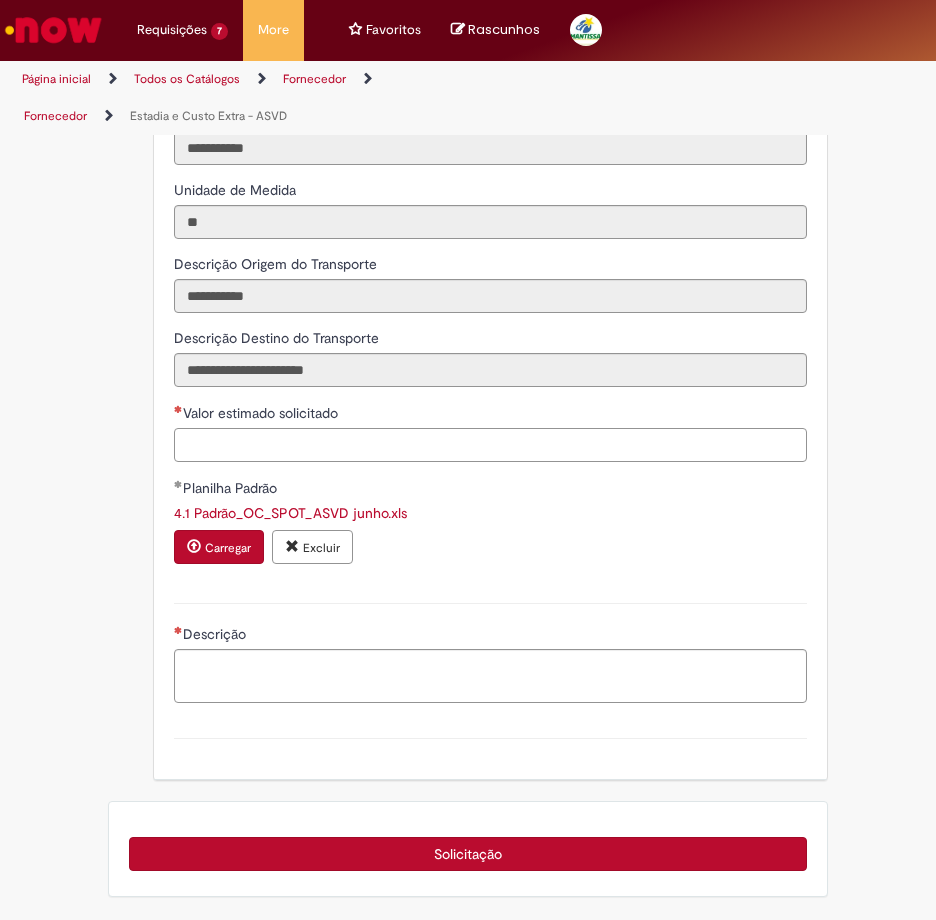click on "Valor estimado solicitado" at bounding box center [490, 445] 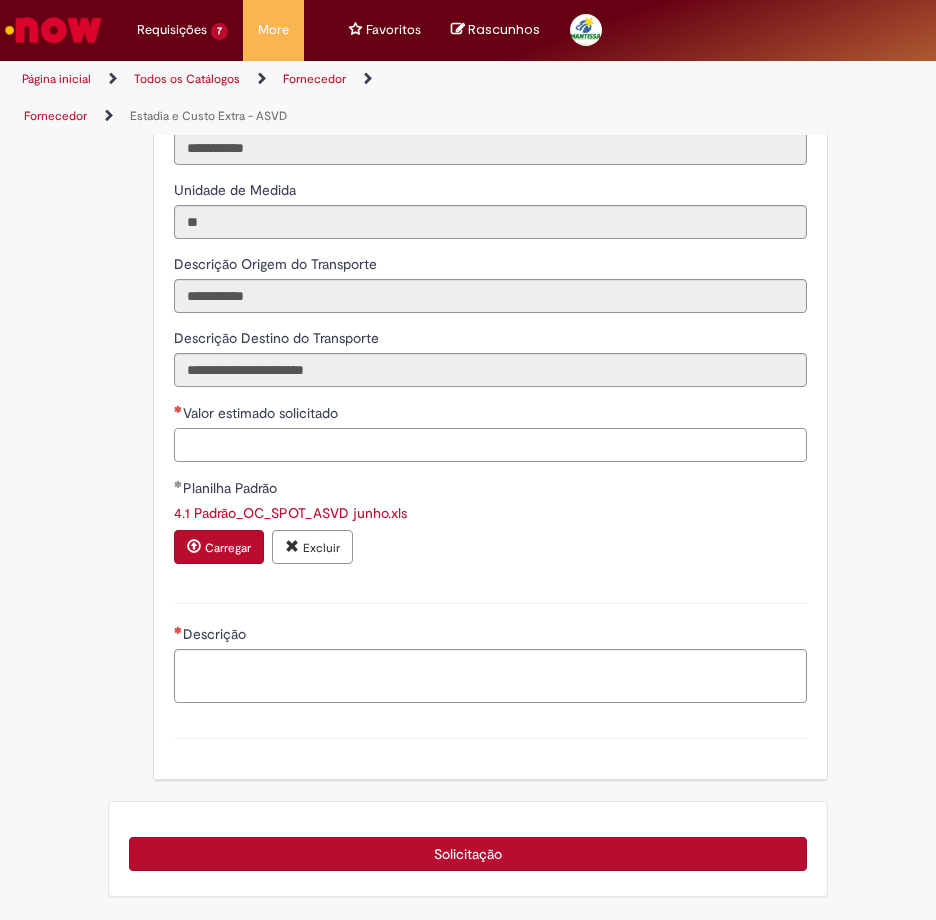 click on "Valor estimado solicitado" at bounding box center [490, 445] 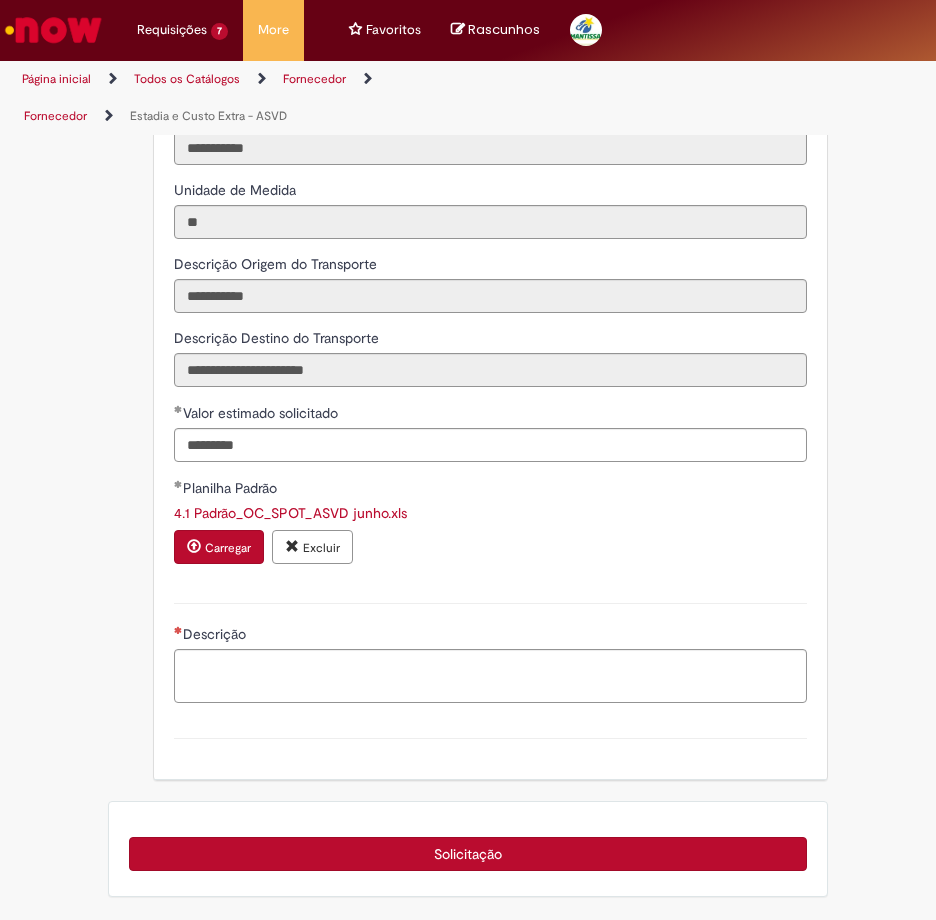 type on "**********" 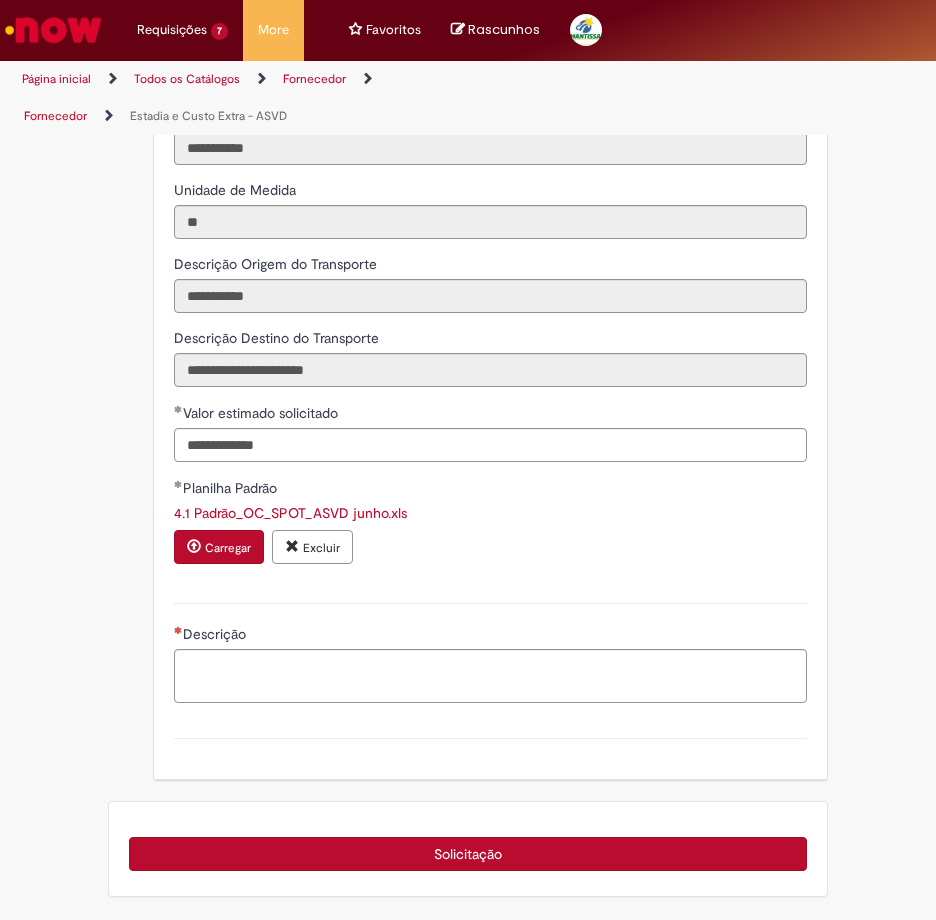 click on "**********" at bounding box center [490, 530] 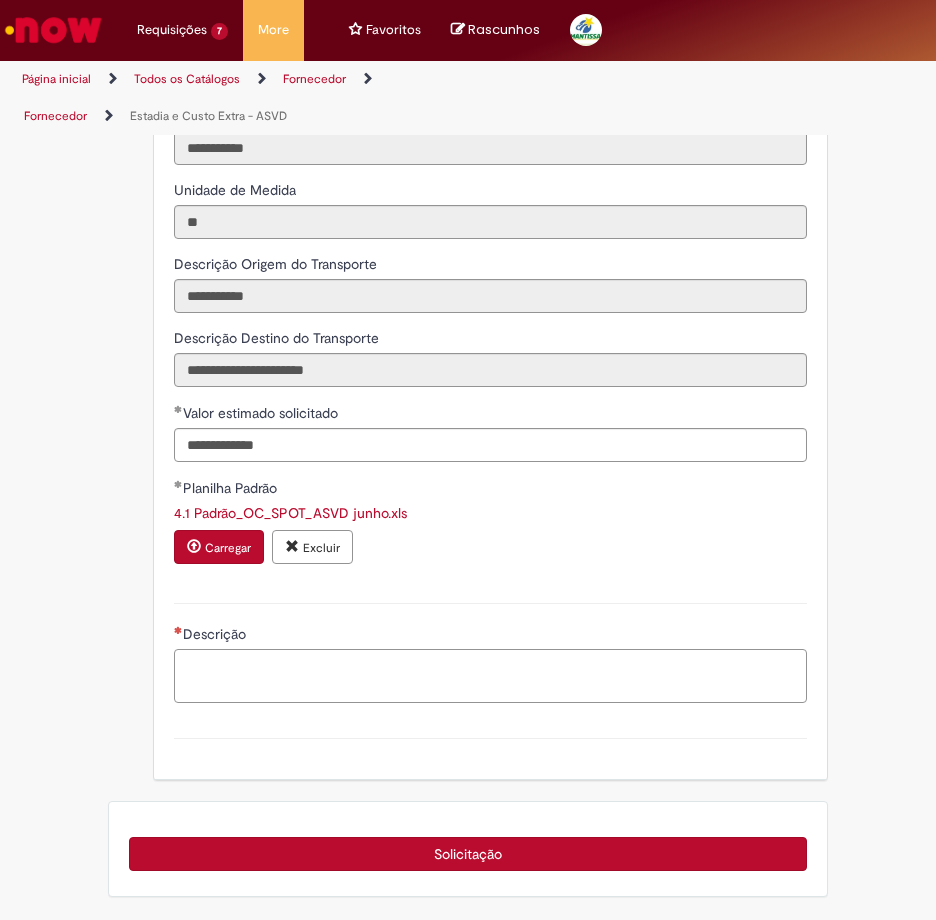 click on "Descrição" at bounding box center [490, 676] 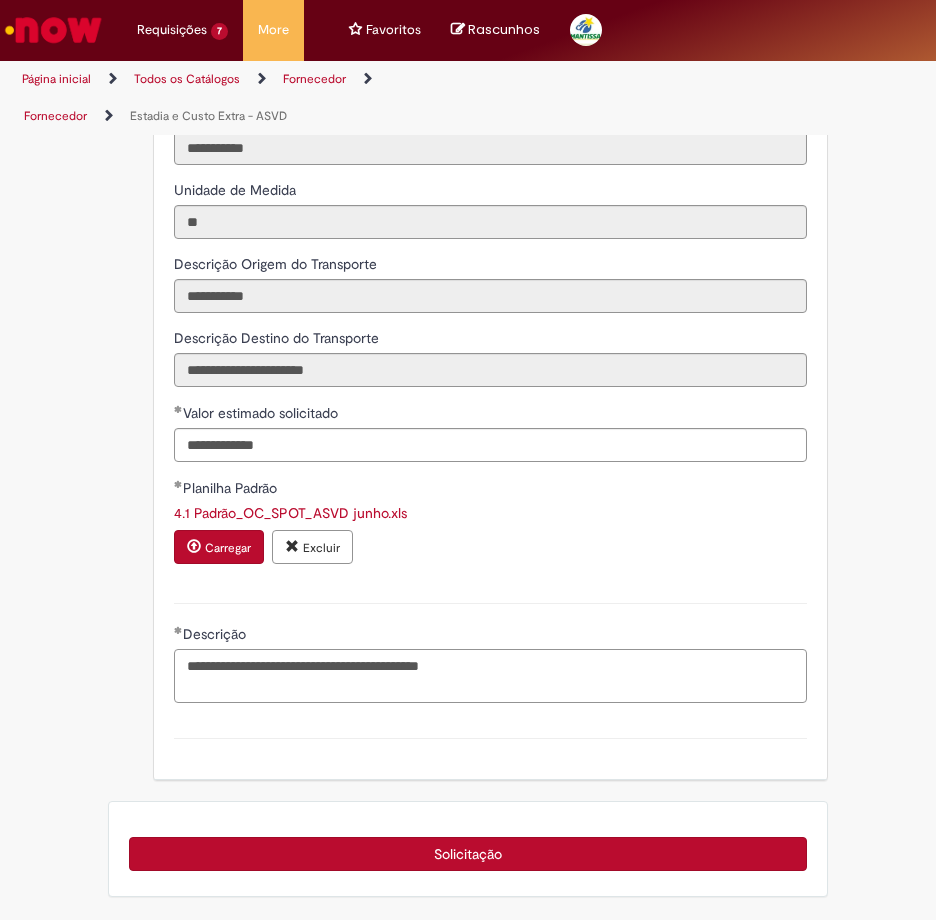 scroll, scrollTop: 2412, scrollLeft: 0, axis: vertical 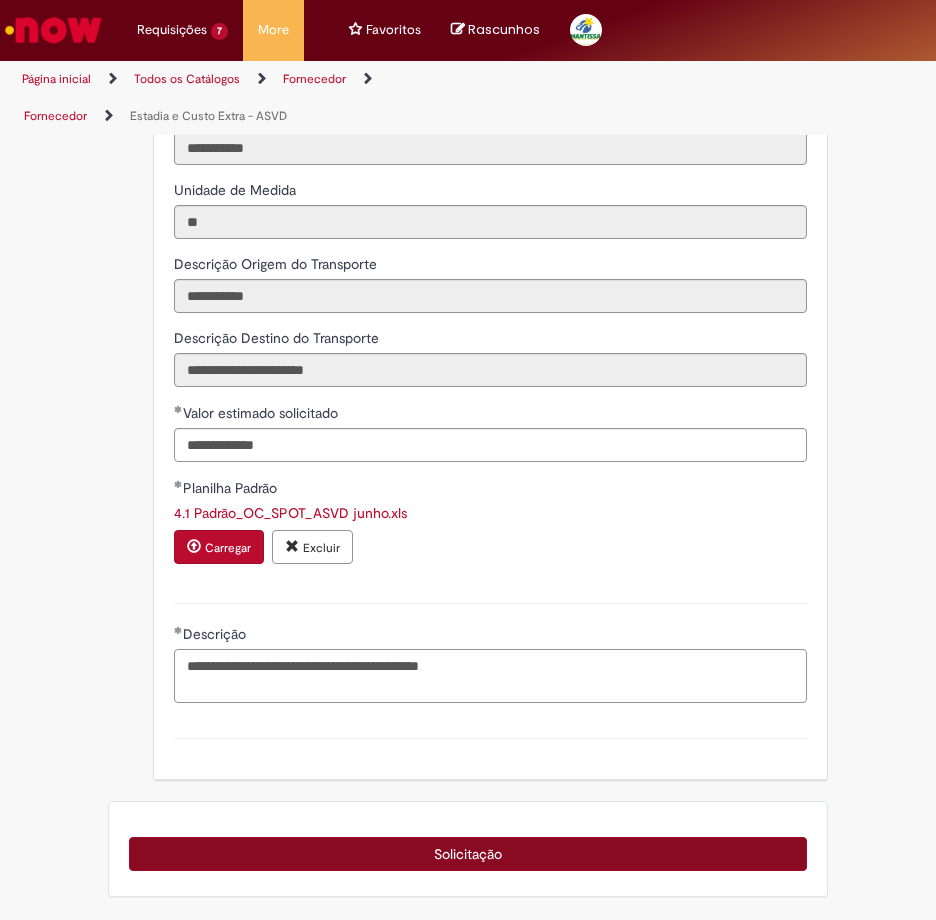 type on "**********" 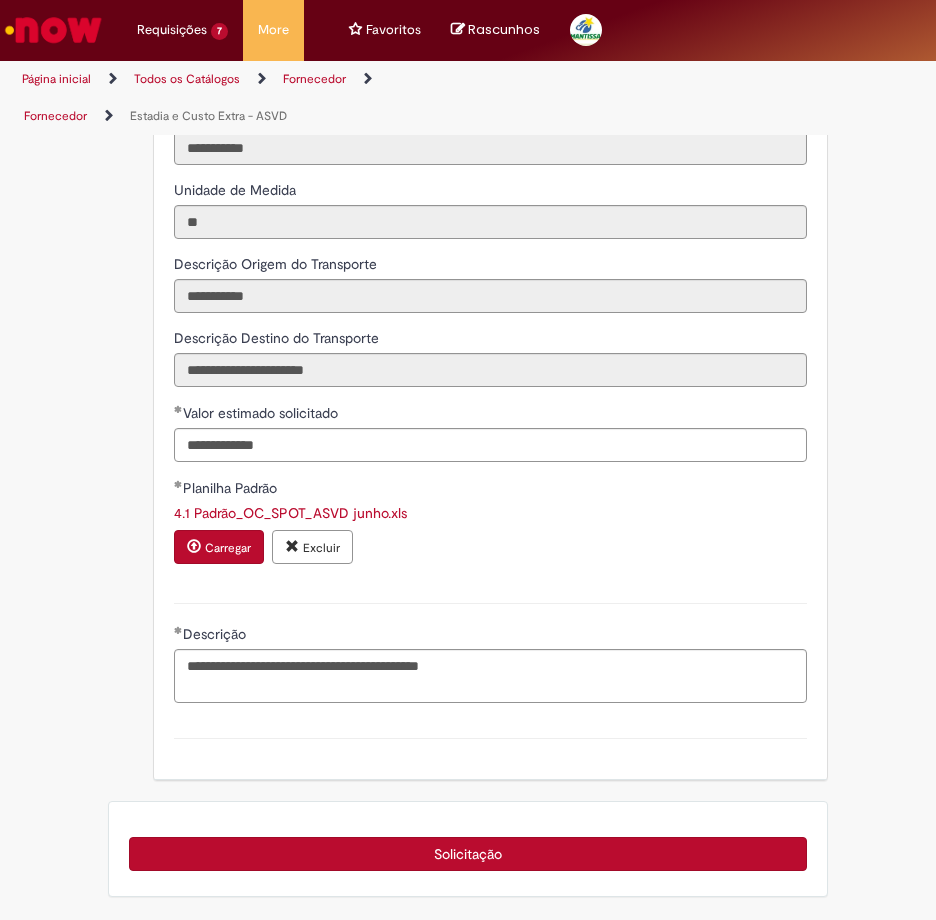 click on "Solicitação" at bounding box center (468, 854) 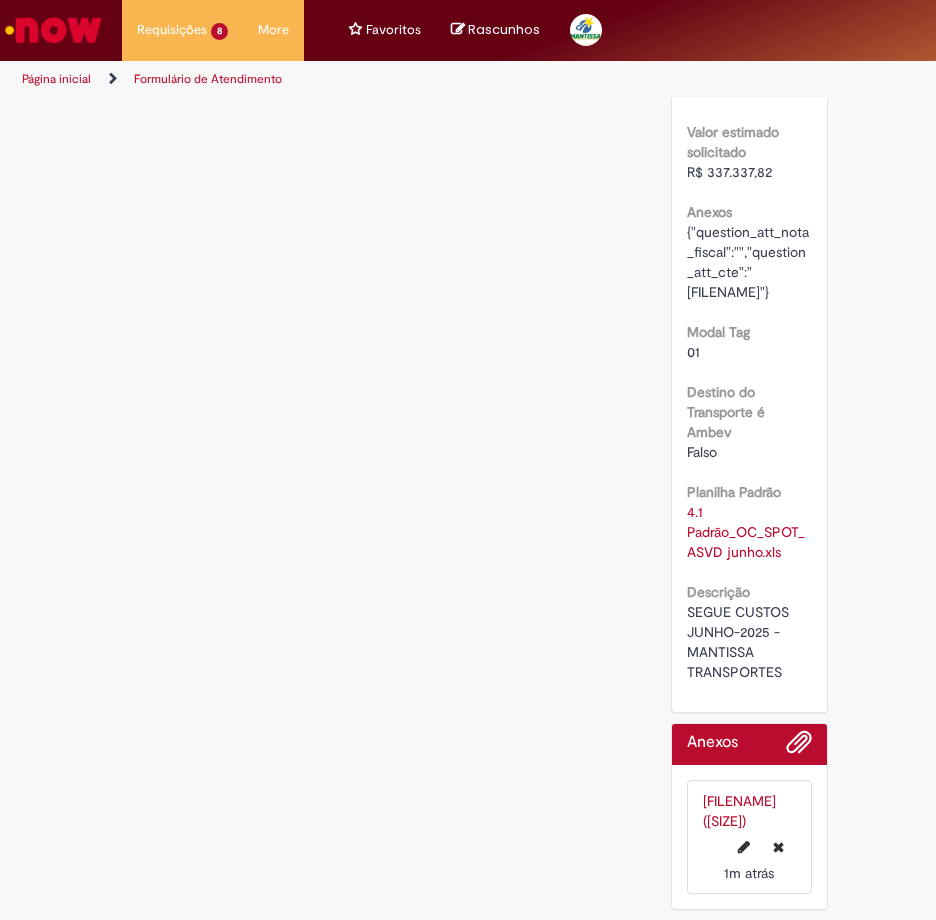 scroll, scrollTop: 0, scrollLeft: 0, axis: both 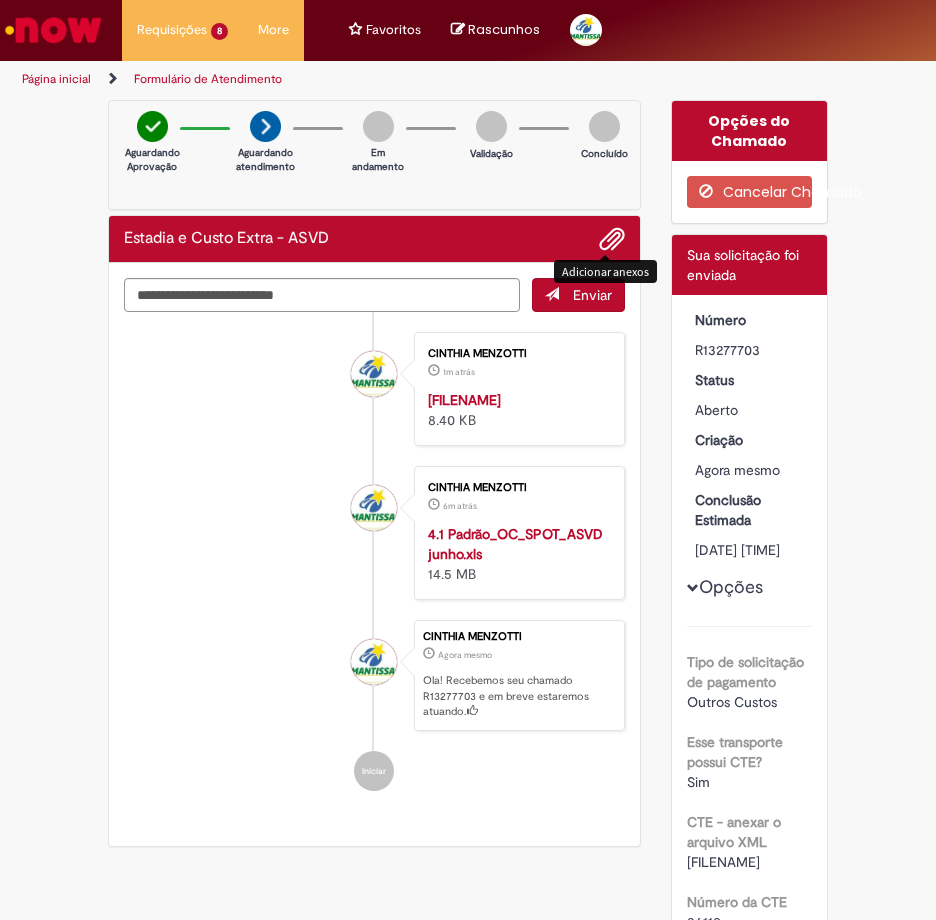 click at bounding box center (612, 240) 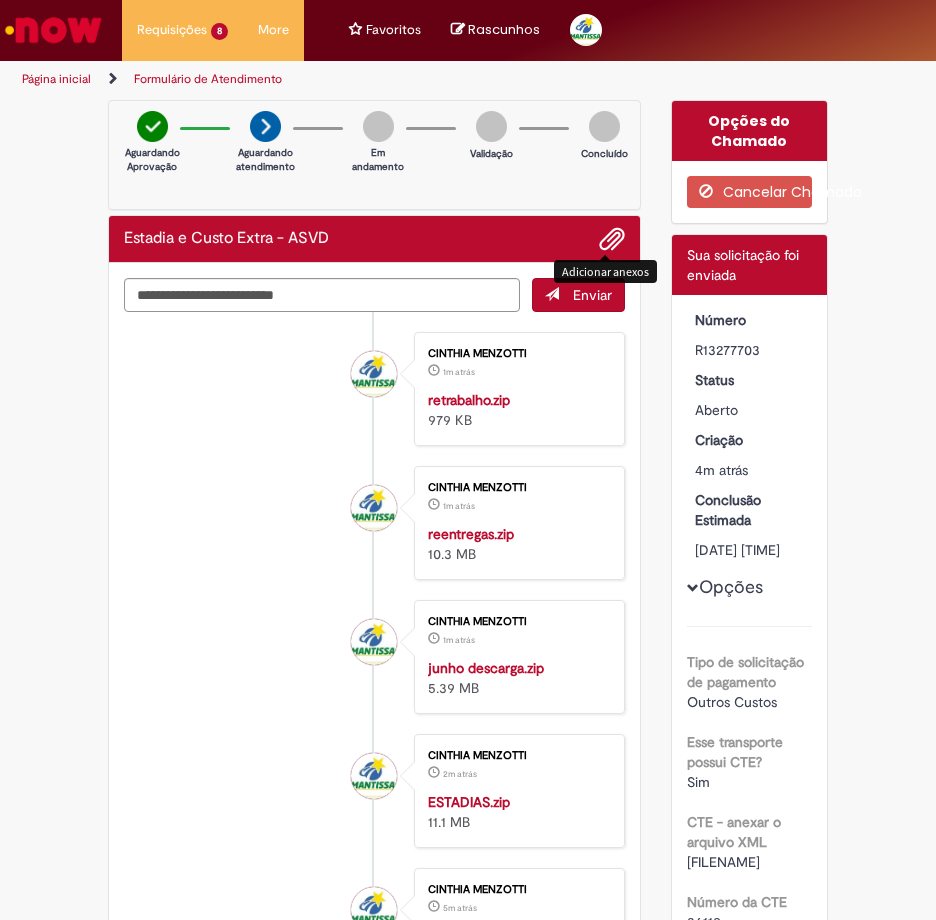 click at bounding box center [612, 240] 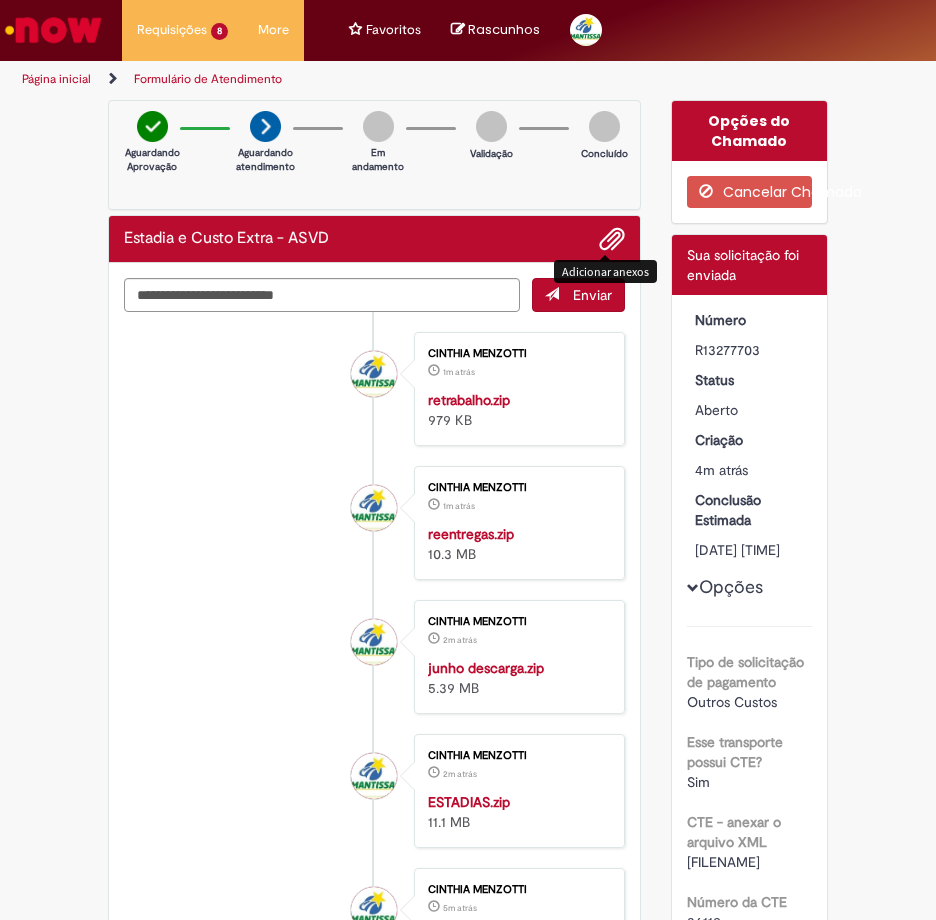 click on "[FILENAME] [NAME]
1m atrás 1m atrás
[FILENAME]  [SIZE]" at bounding box center [374, 523] 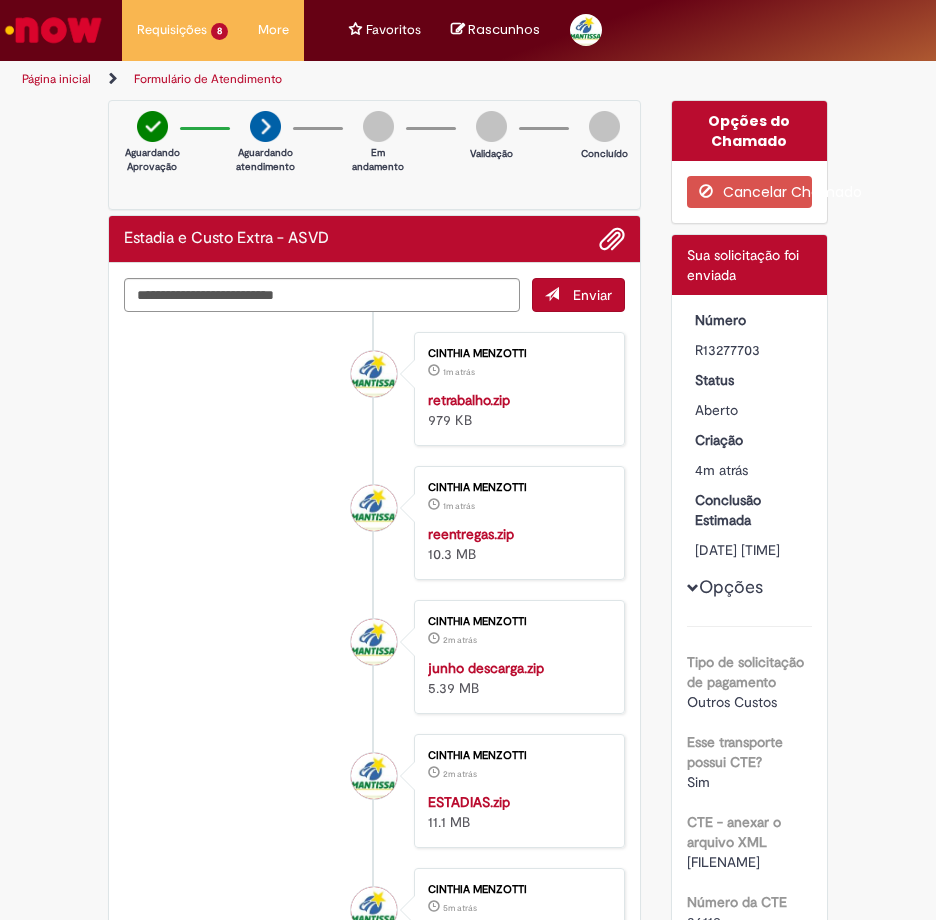 click at bounding box center (53, 30) 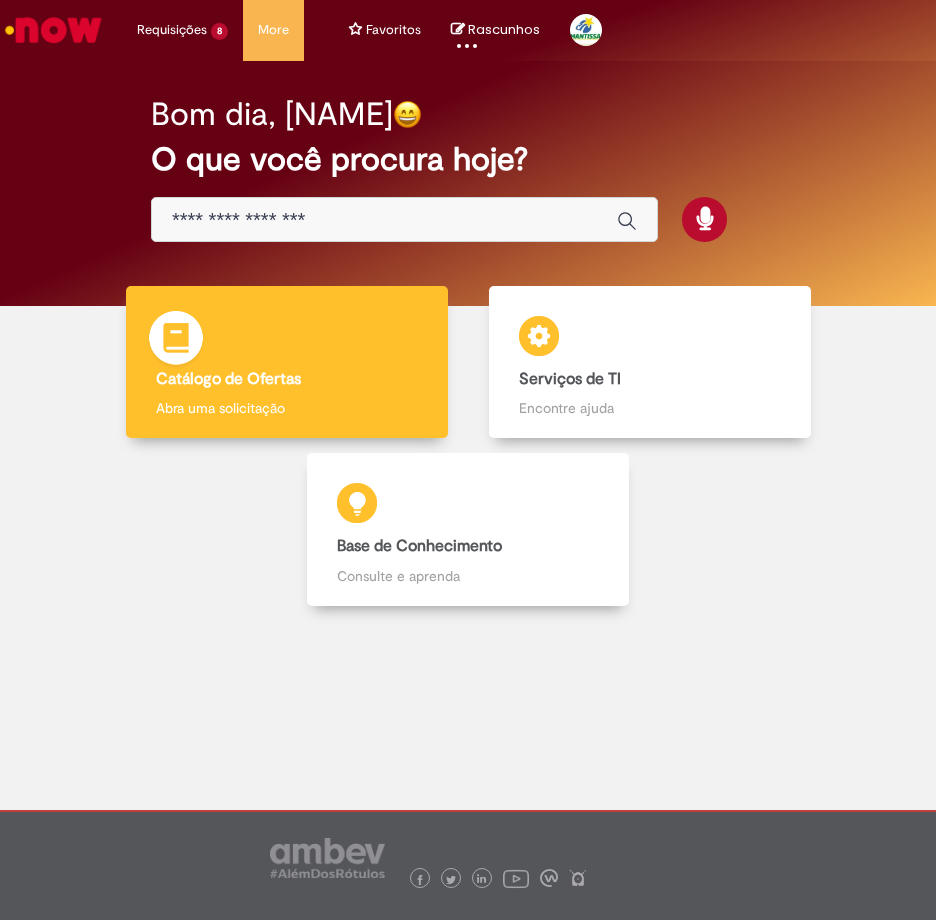 scroll, scrollTop: 0, scrollLeft: 0, axis: both 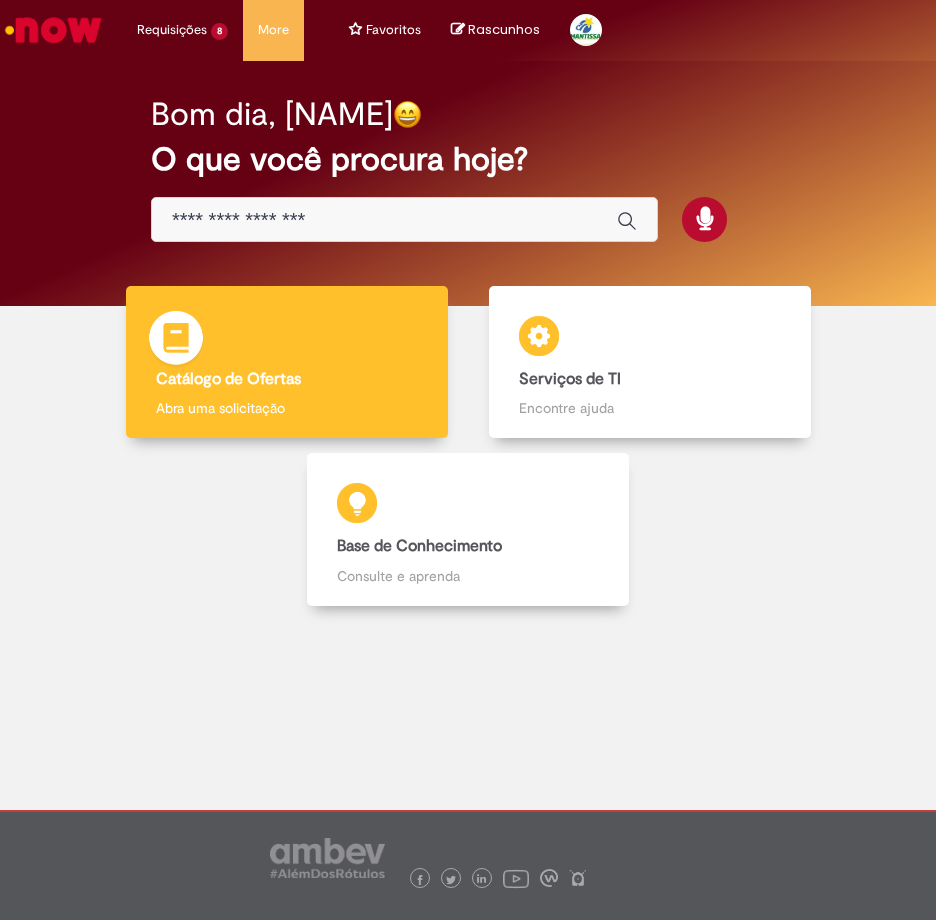 click on "Catálogo de Ofertas" at bounding box center (228, 379) 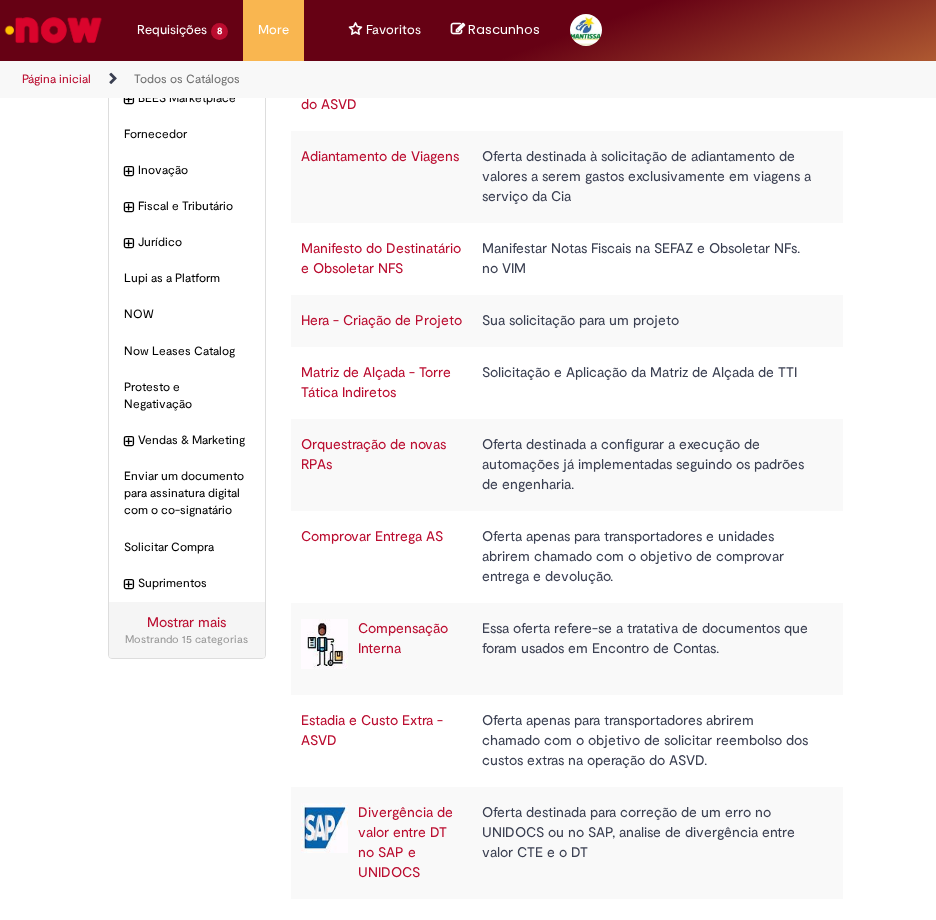 scroll, scrollTop: 170, scrollLeft: 0, axis: vertical 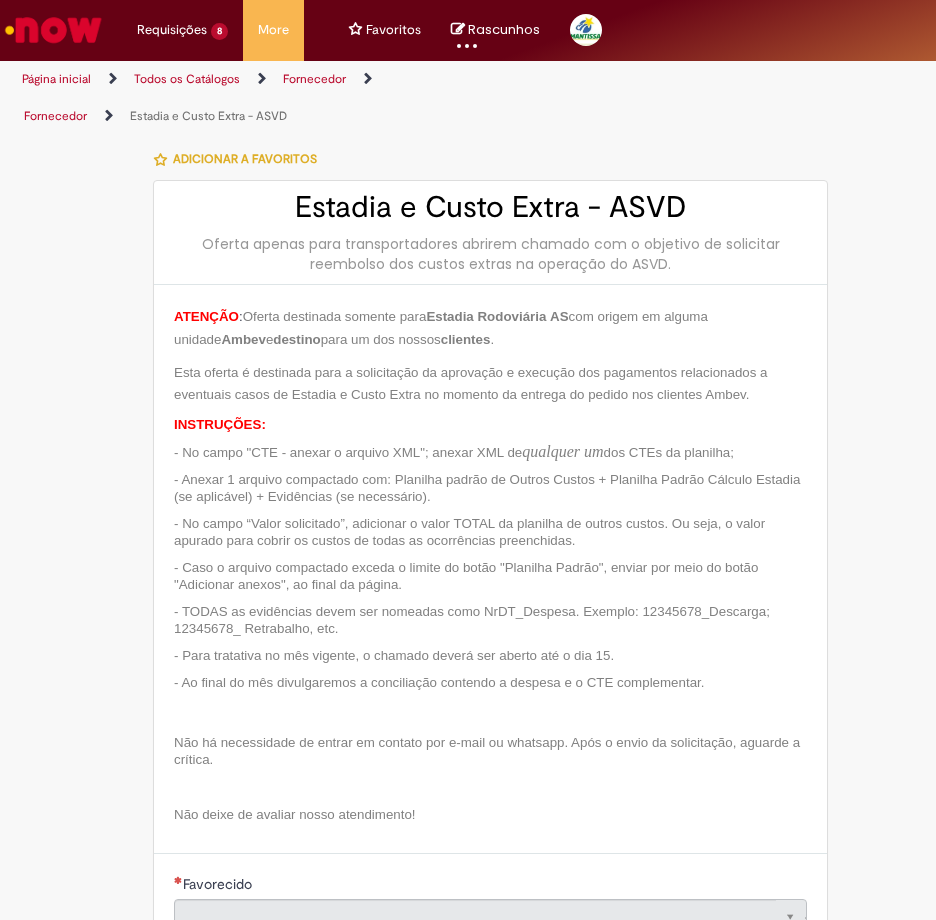 type on "**********" 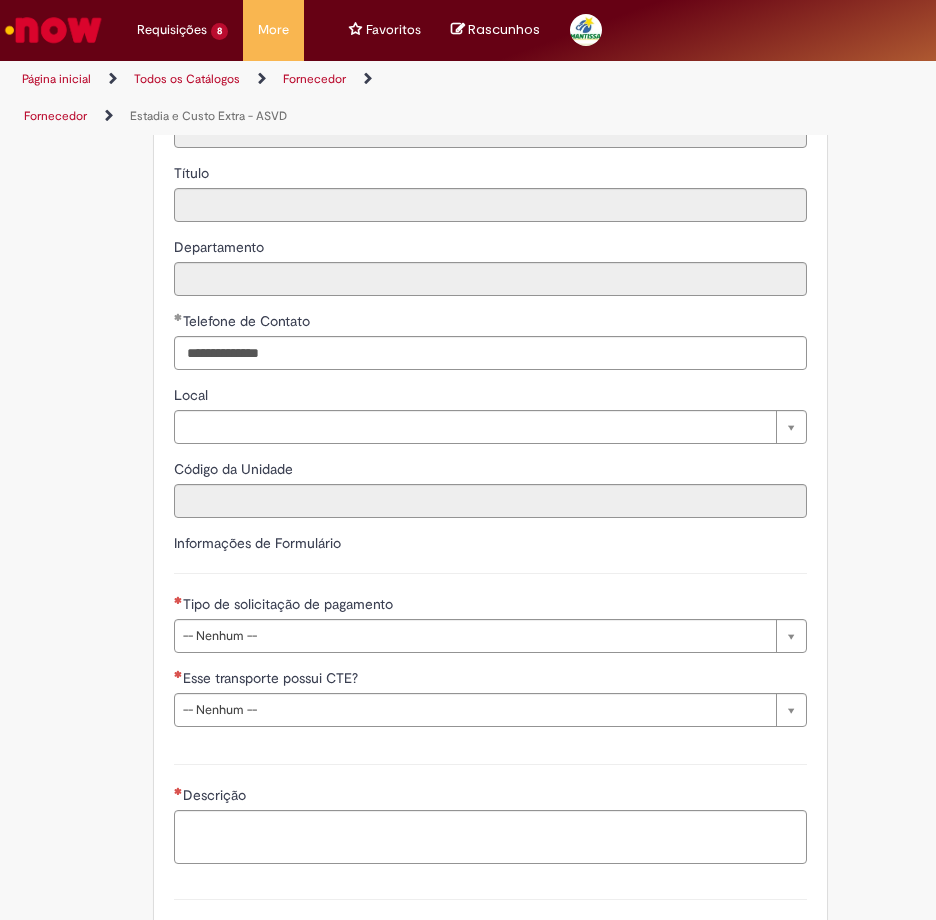 scroll, scrollTop: 1117, scrollLeft: 0, axis: vertical 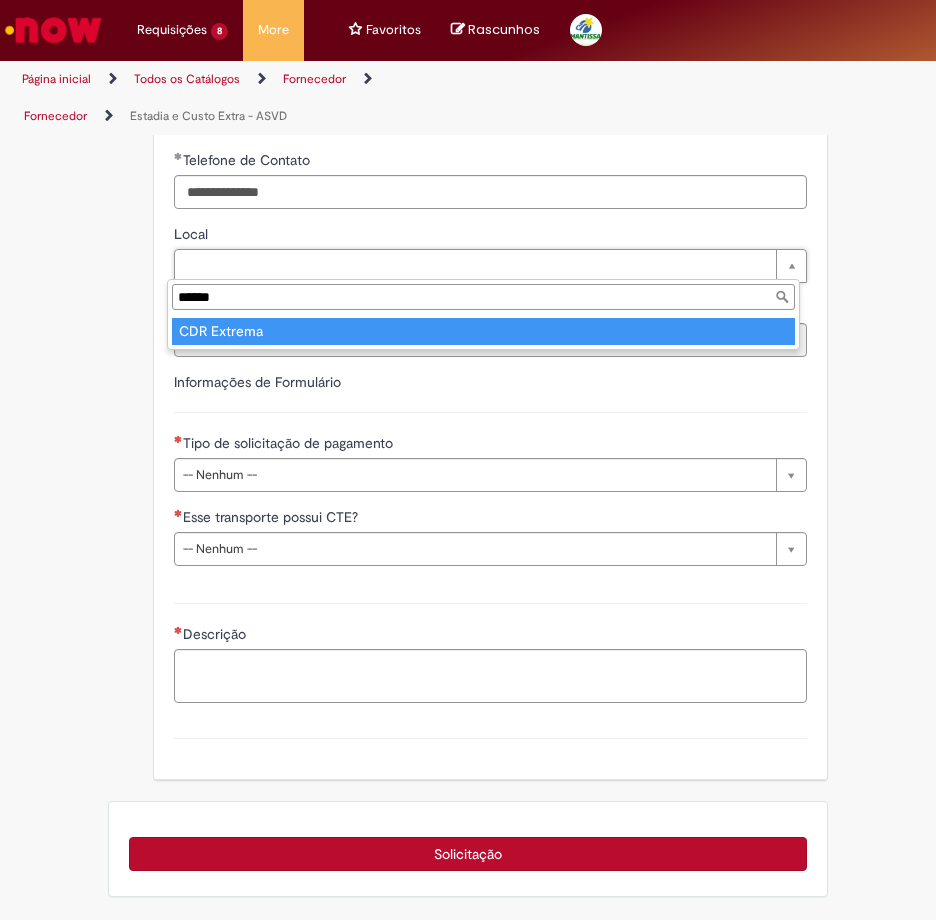 type on "******" 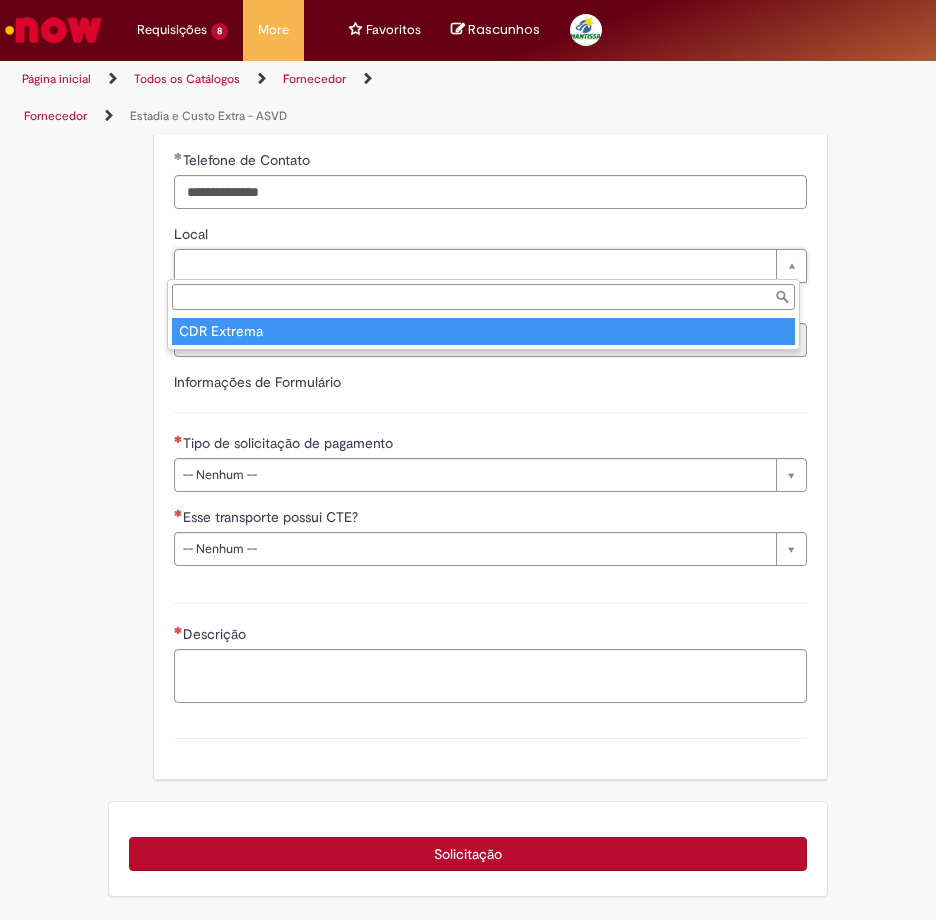type on "****" 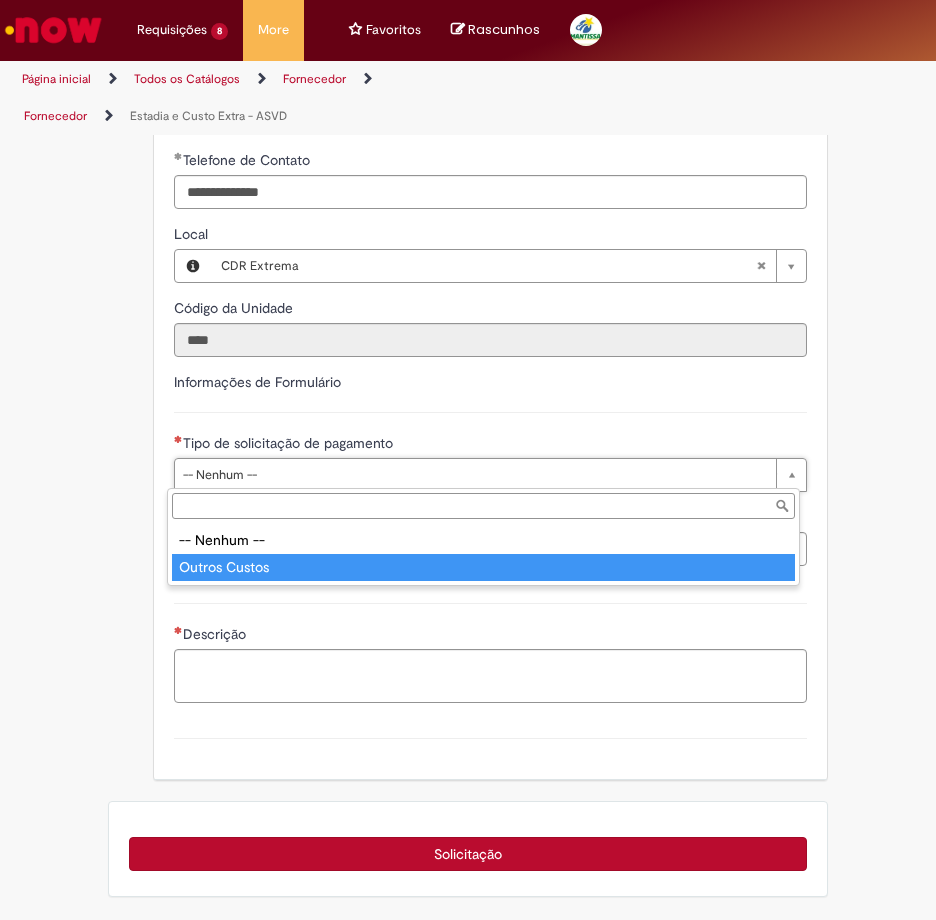 type on "**********" 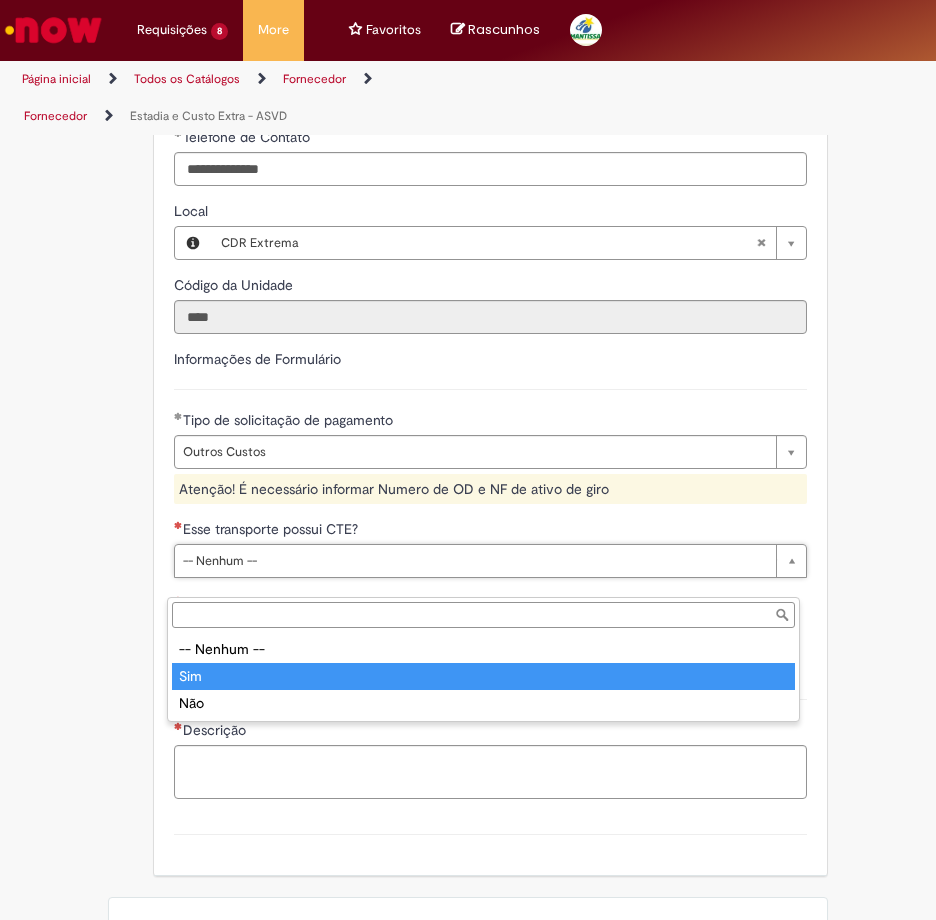 type on "***" 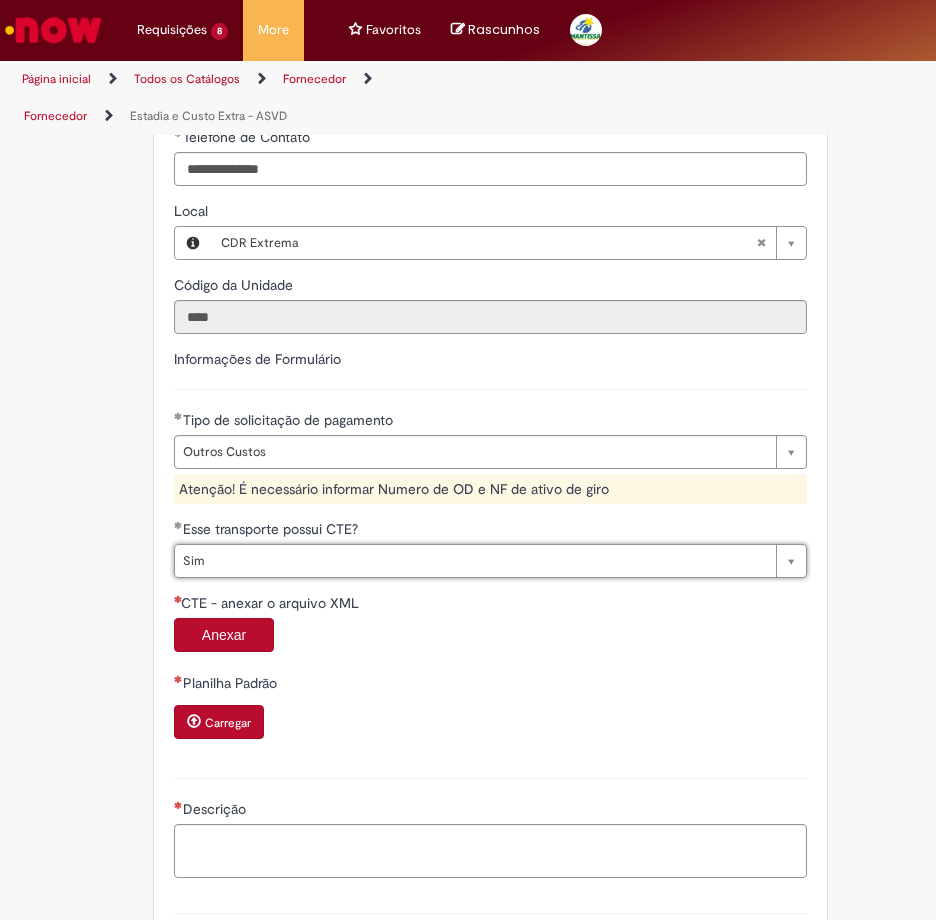 click on "Anexar" at bounding box center [224, 635] 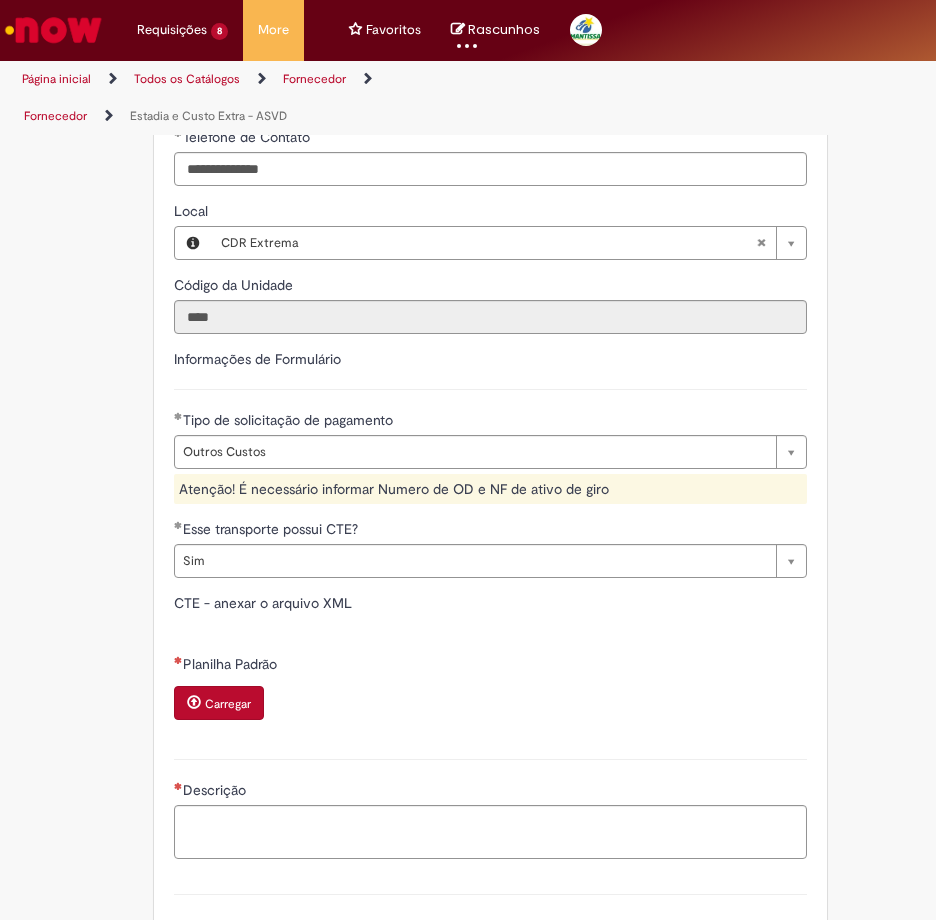 type on "*****" 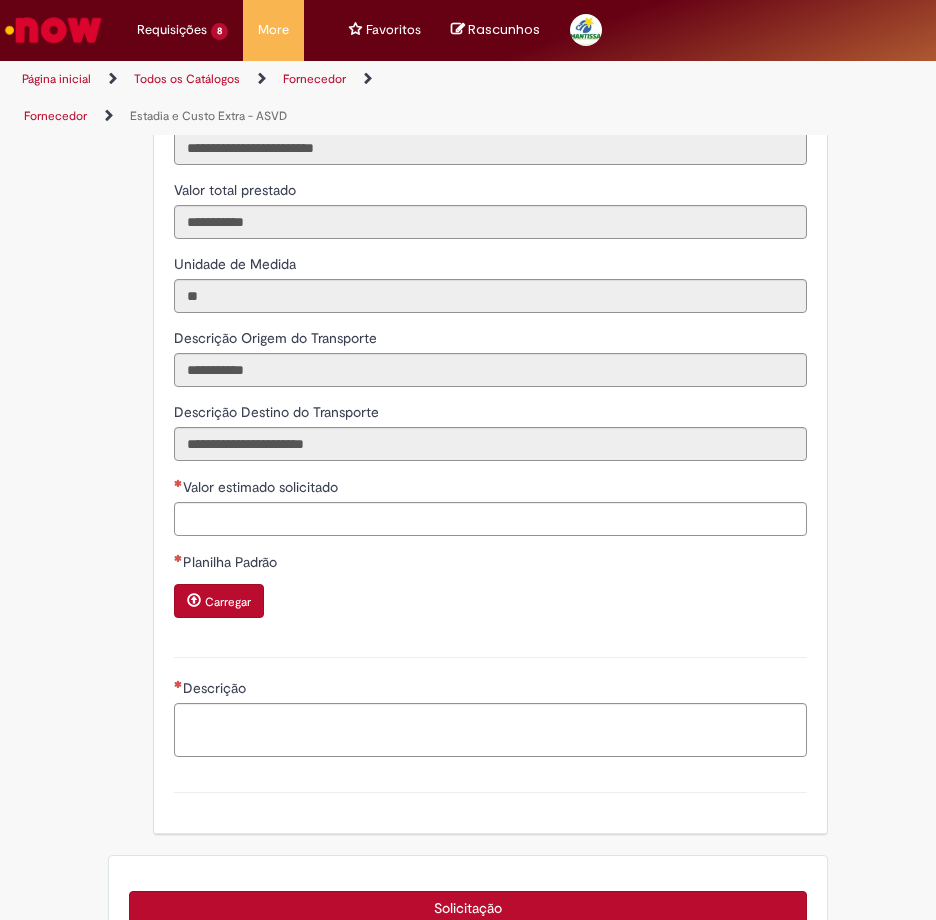 scroll, scrollTop: 2392, scrollLeft: 0, axis: vertical 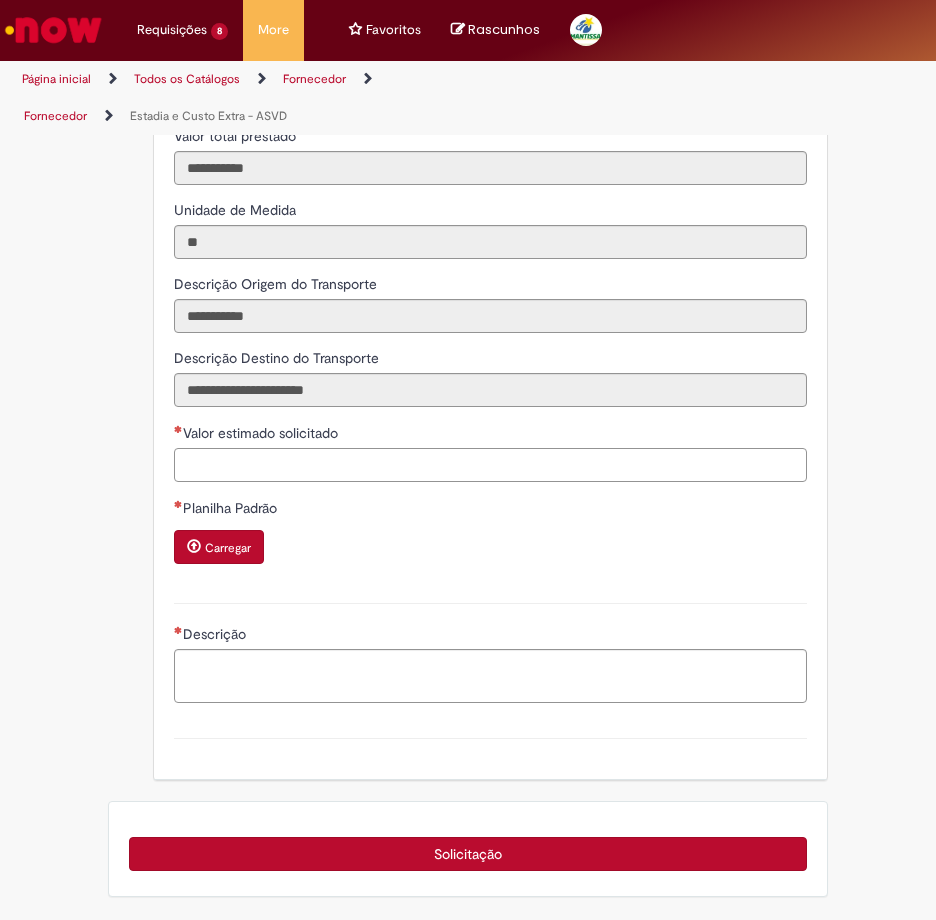 click on "Valor estimado solicitado" at bounding box center [490, 465] 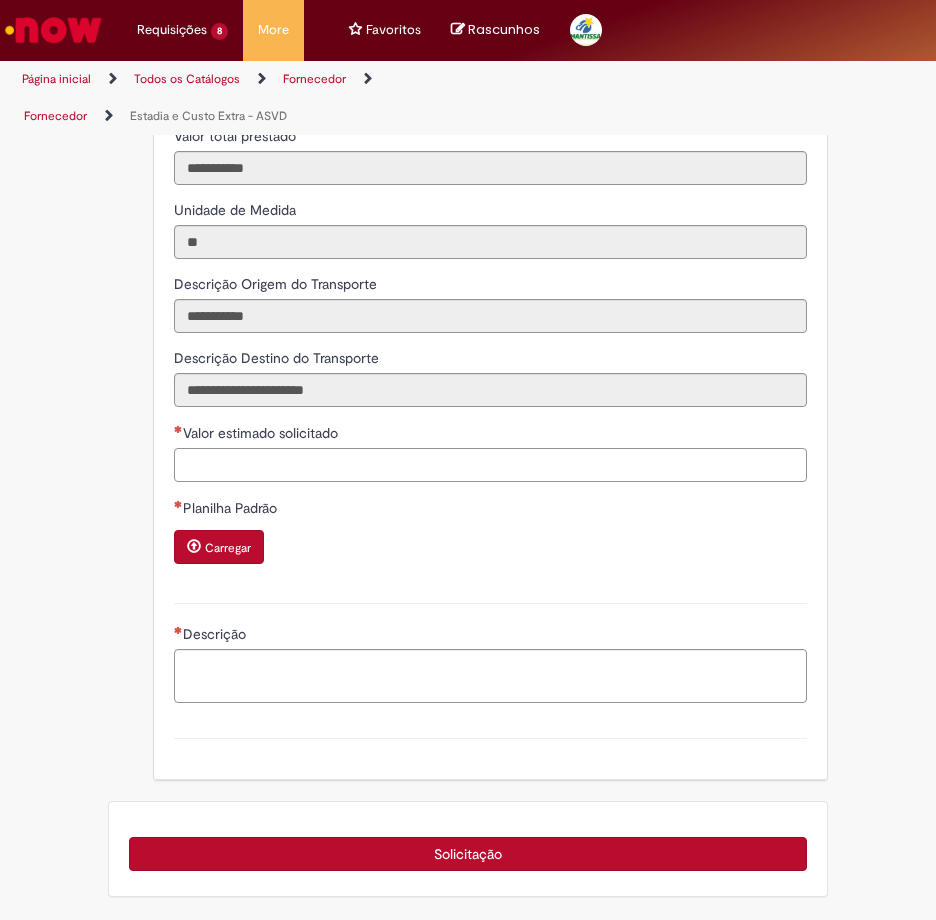 click on "Valor estimado solicitado" at bounding box center (490, 465) 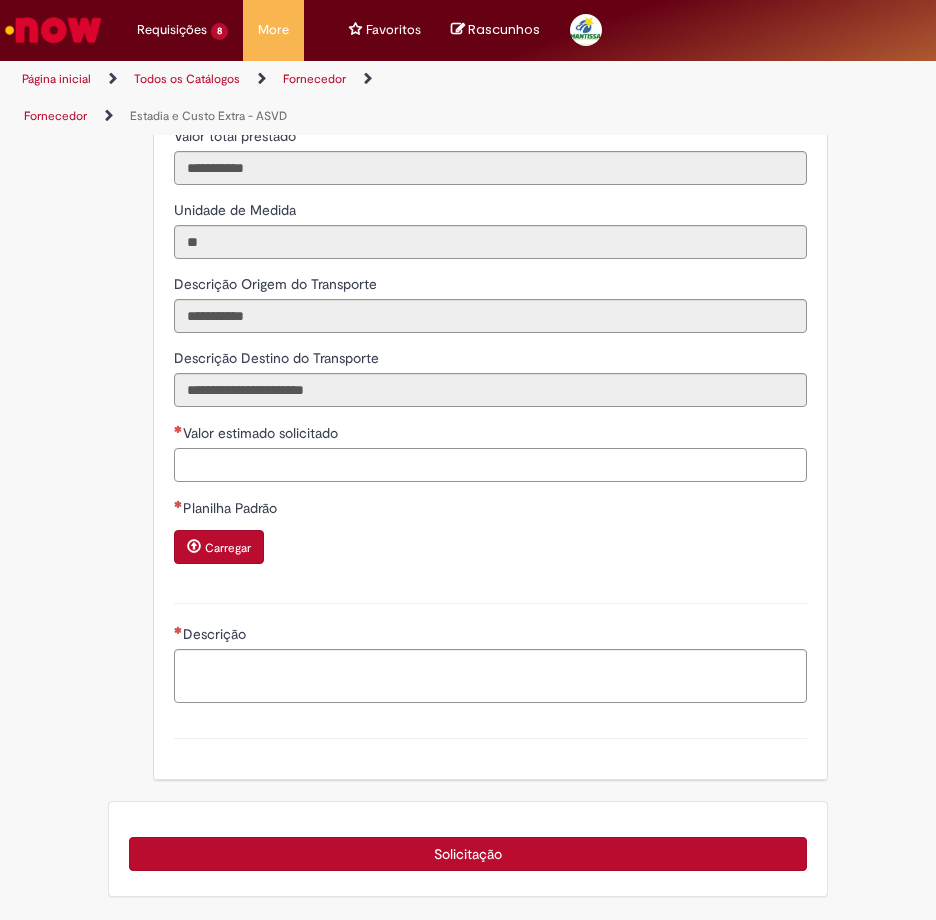 click on "Valor estimado solicitado" at bounding box center [490, 465] 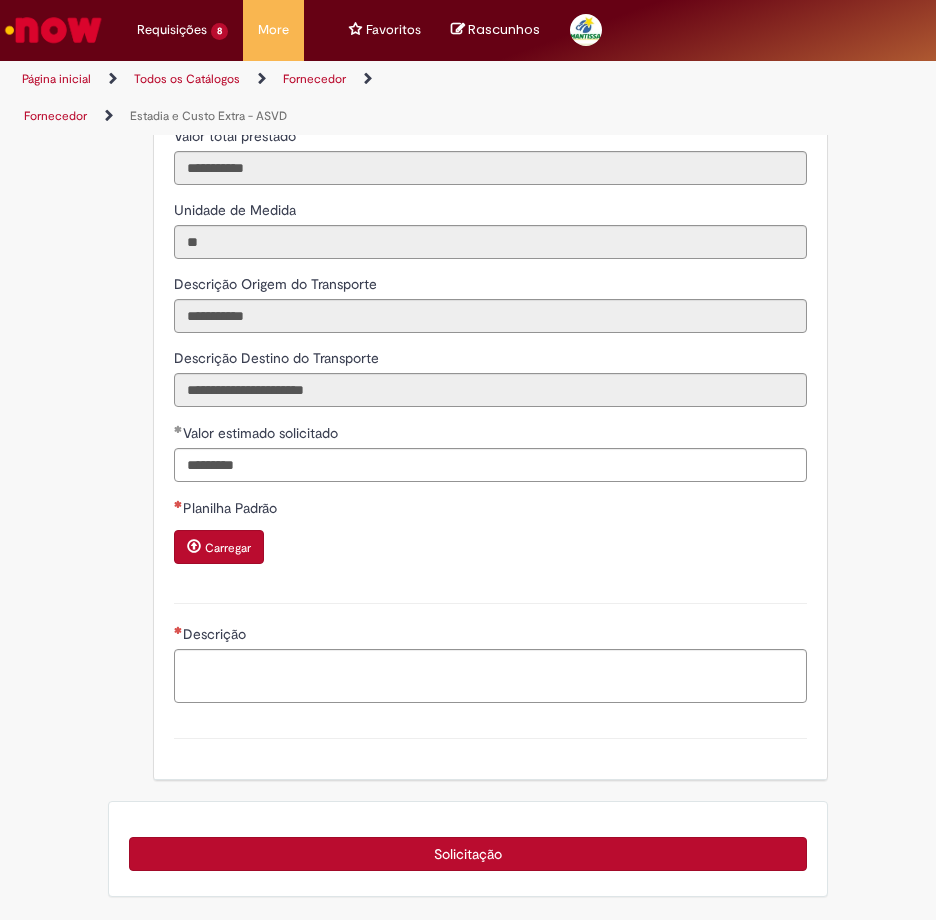 type on "**********" 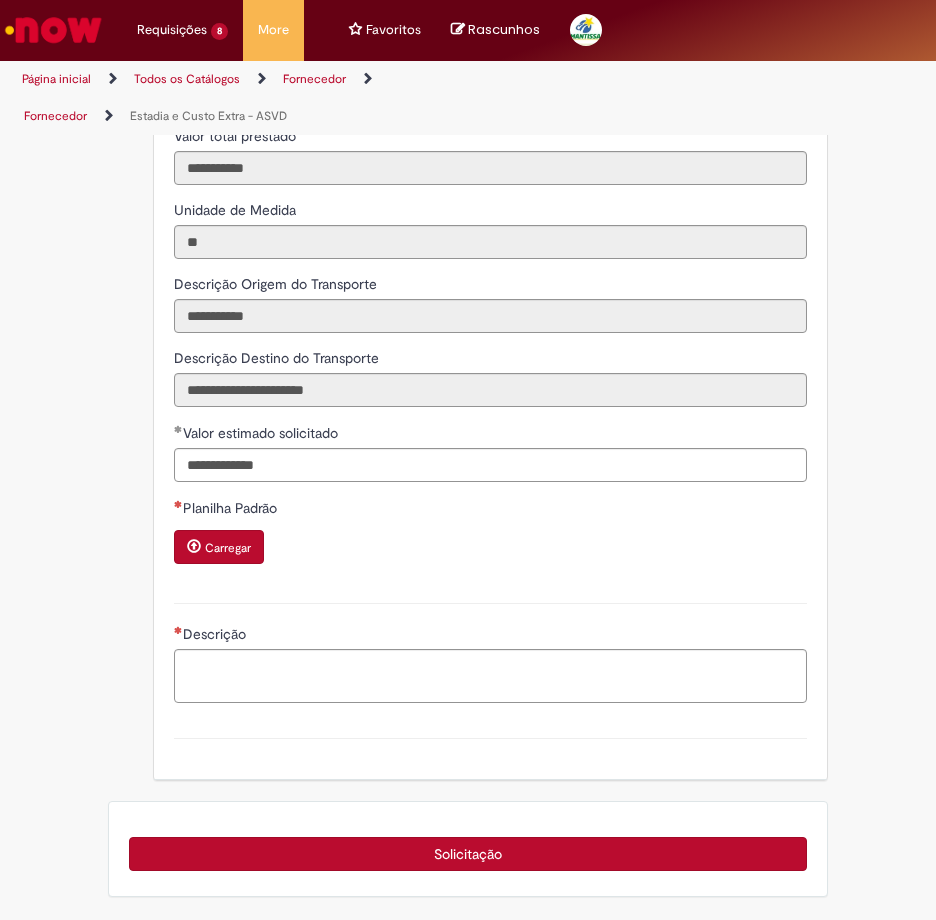 click on "Carregar" at bounding box center (228, 548) 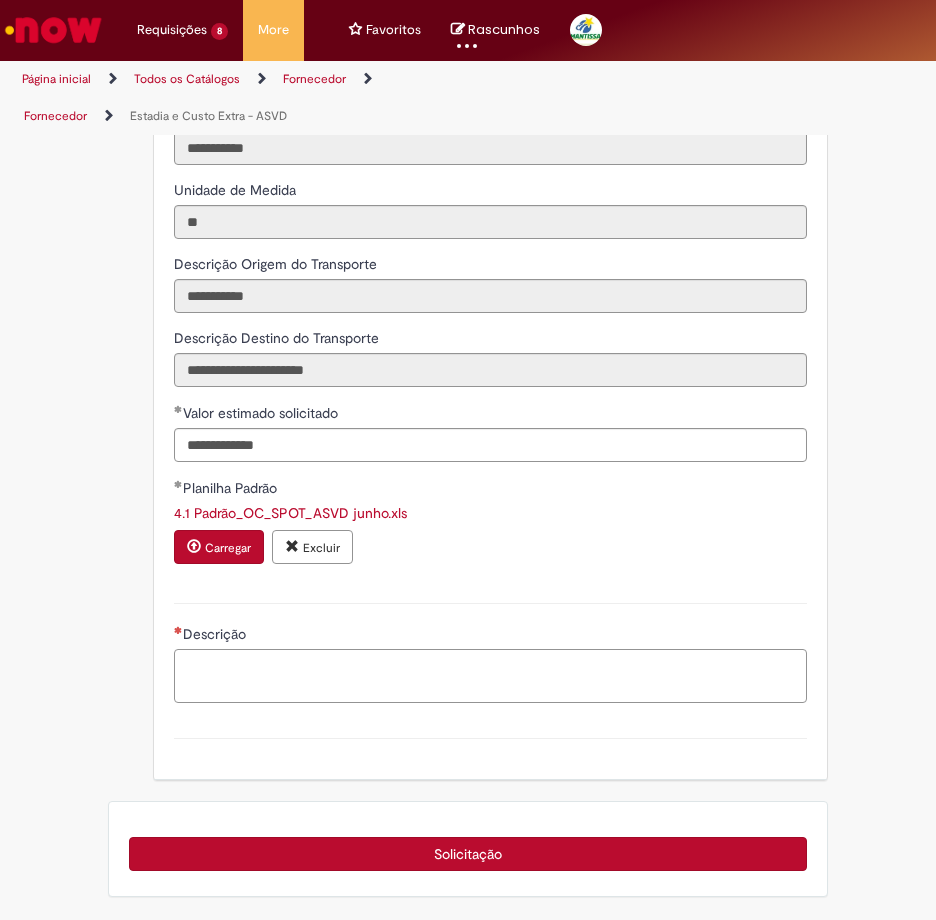 click on "Descrição" at bounding box center [490, 676] 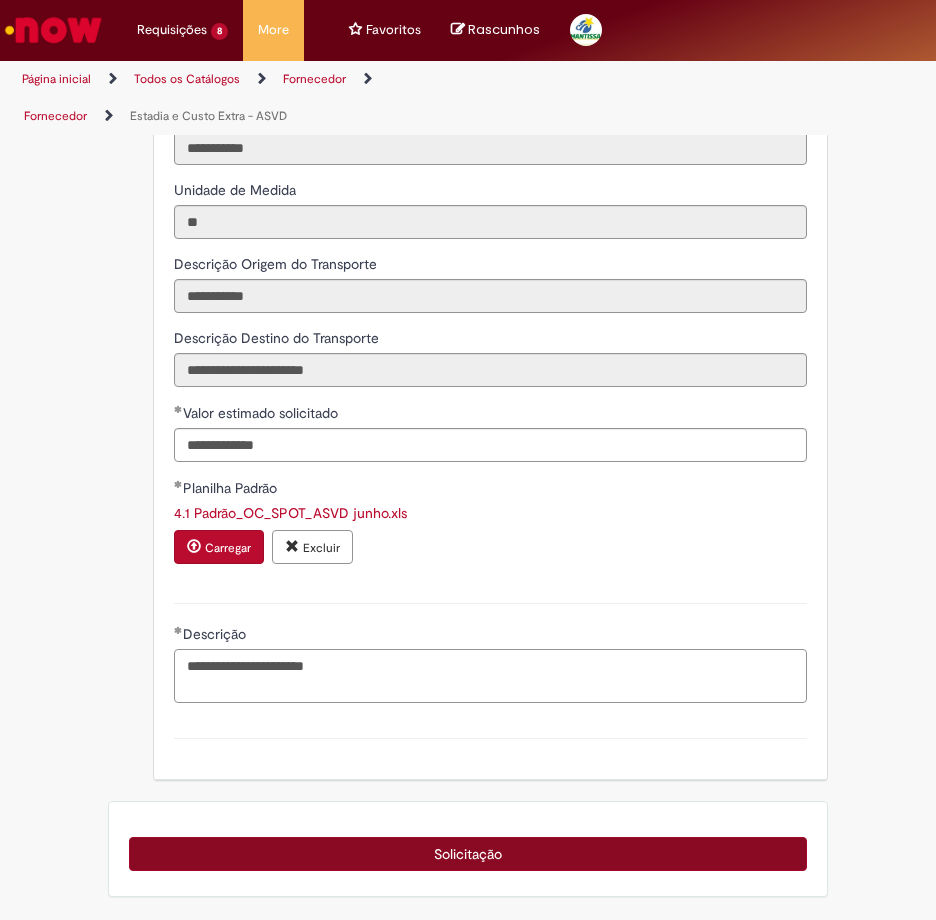 type on "**********" 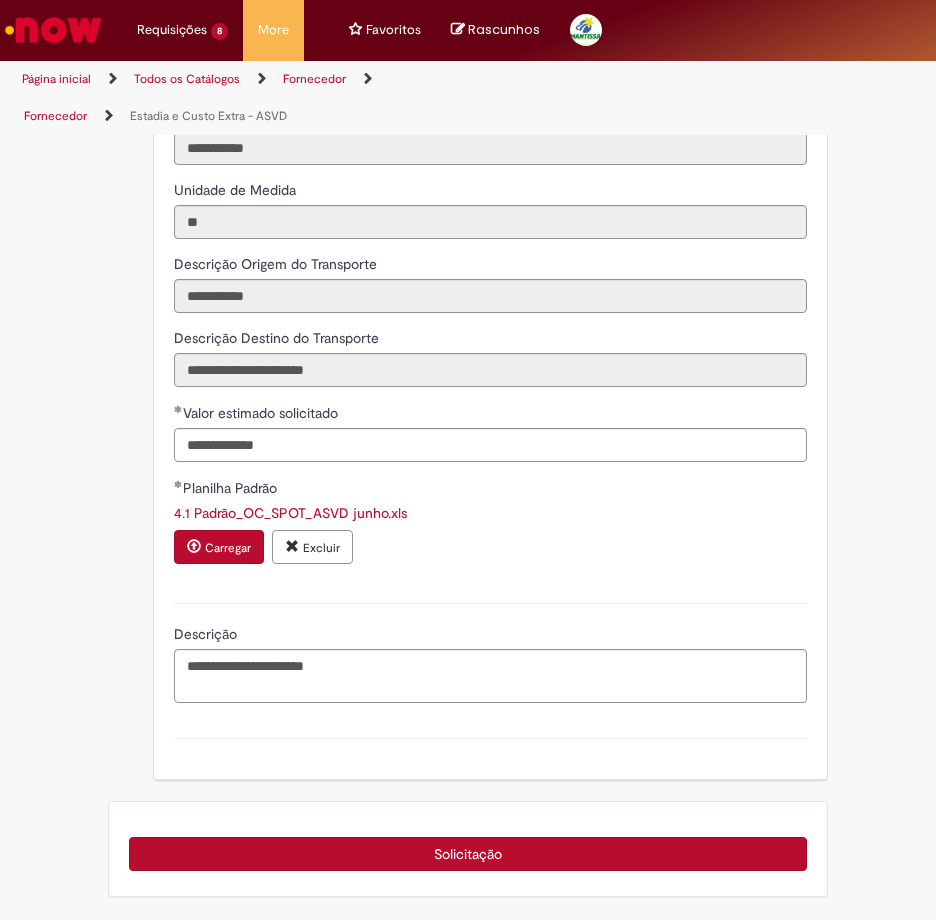 click on "Solicitação" at bounding box center [468, 854] 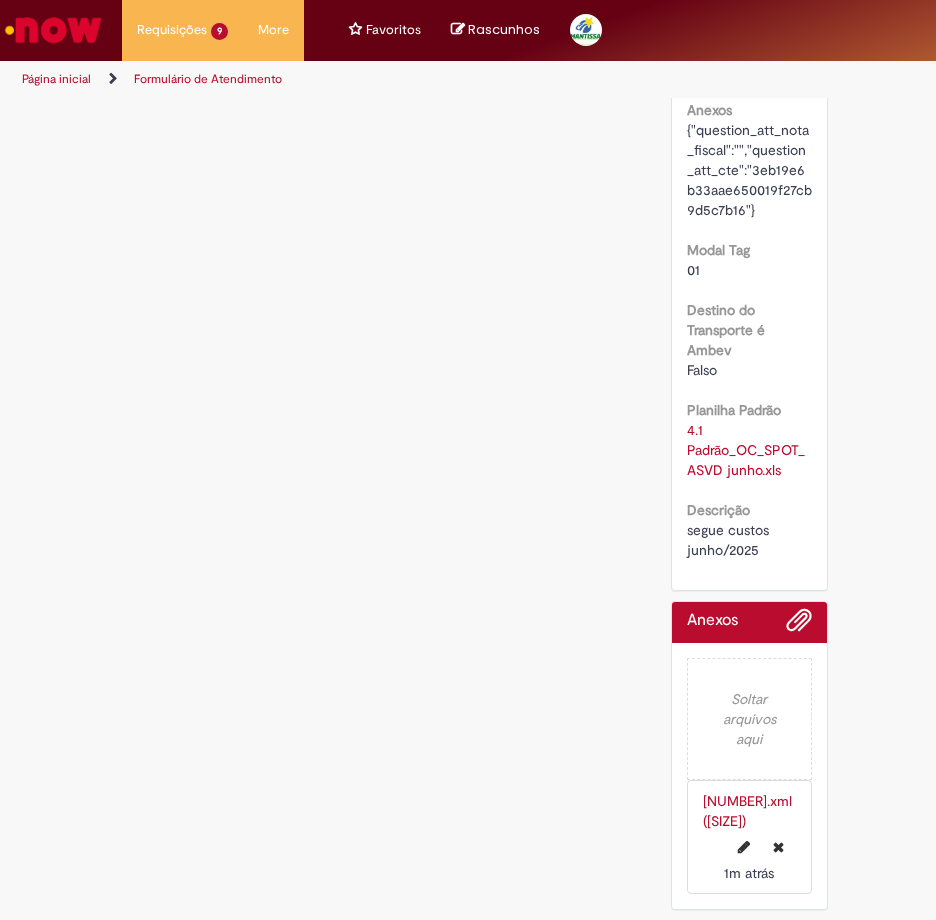scroll, scrollTop: 0, scrollLeft: 0, axis: both 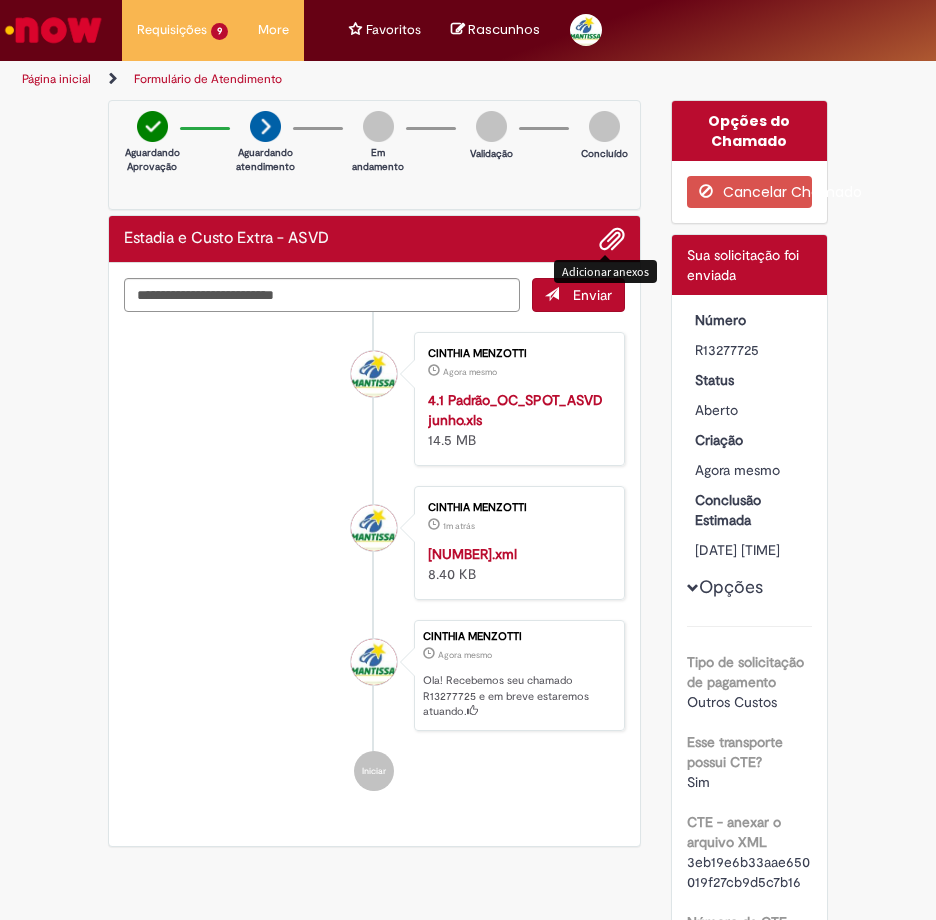 click at bounding box center [612, 240] 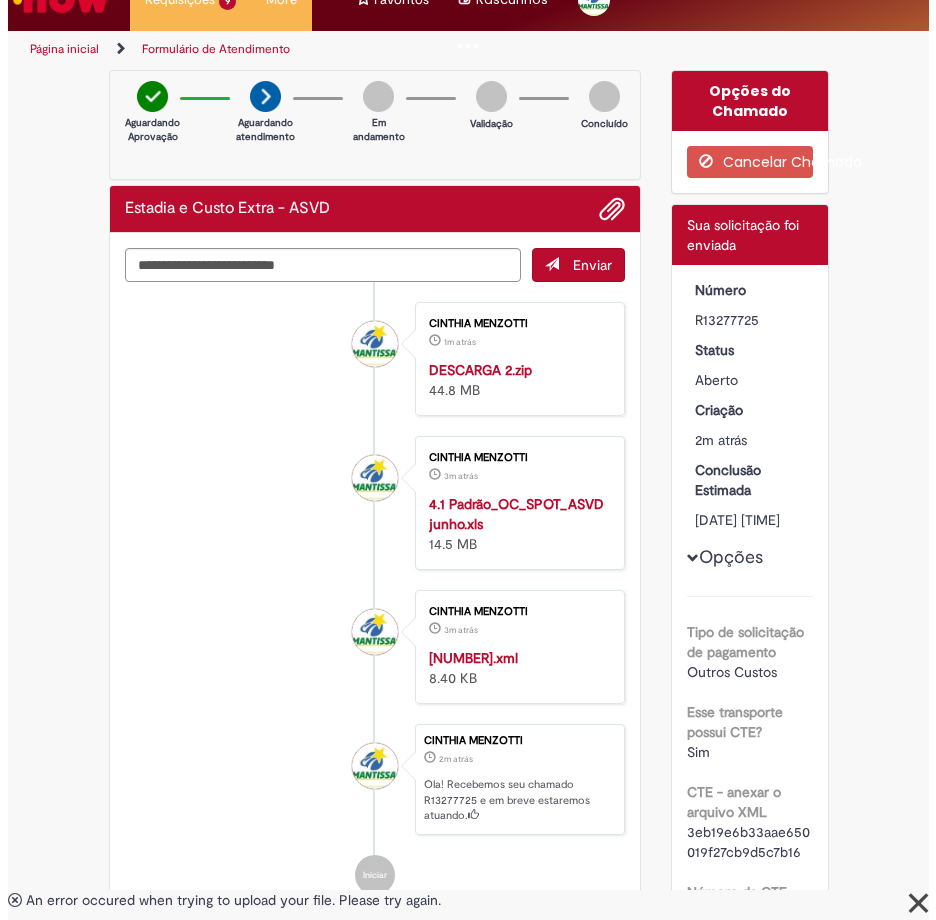 scroll, scrollTop: 0, scrollLeft: 0, axis: both 